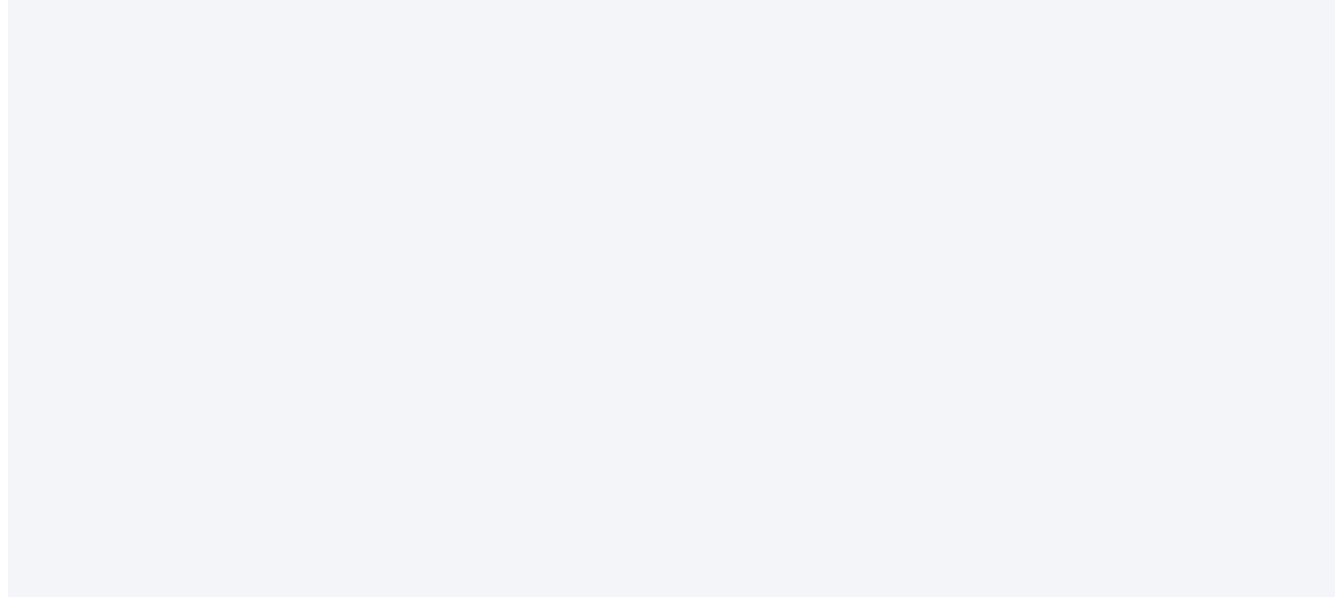 scroll, scrollTop: 0, scrollLeft: 0, axis: both 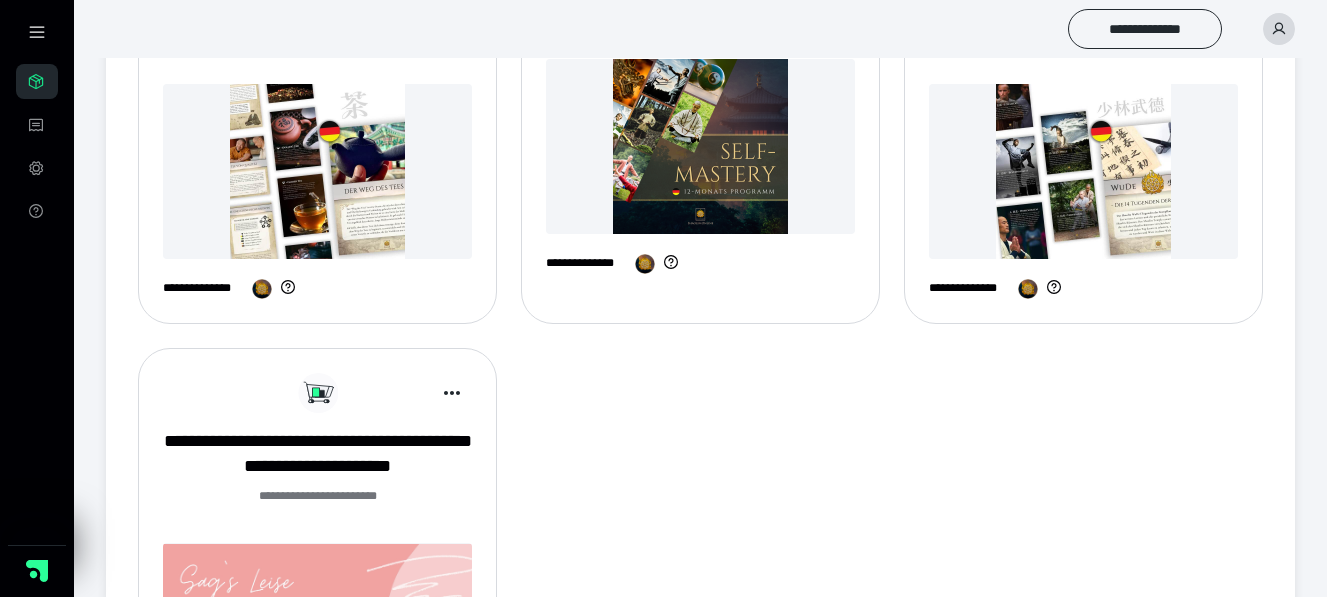 click at bounding box center [700, 146] 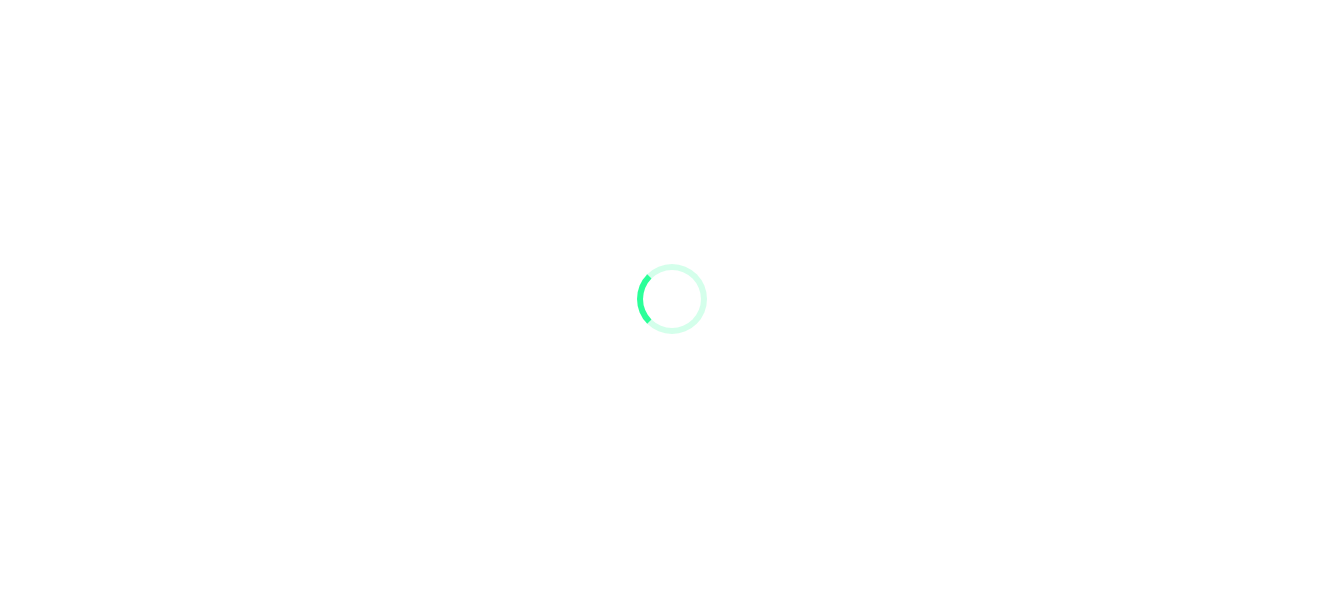 scroll, scrollTop: 0, scrollLeft: 0, axis: both 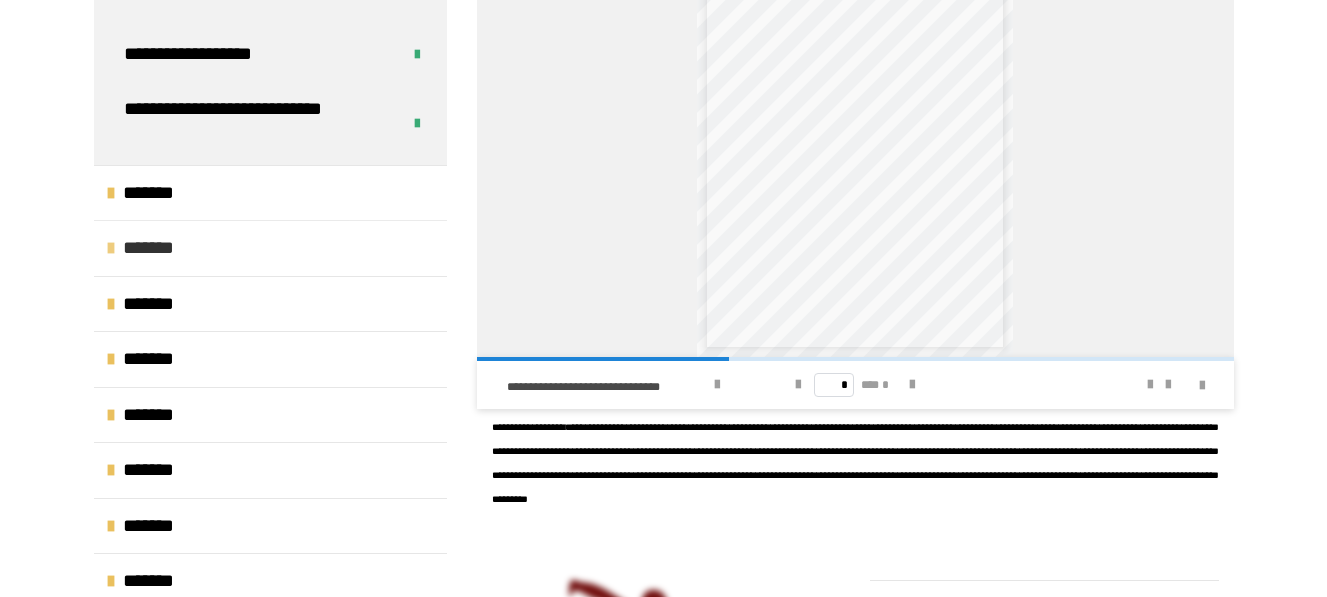 drag, startPoint x: 155, startPoint y: 246, endPoint x: 166, endPoint y: 250, distance: 11.7046995 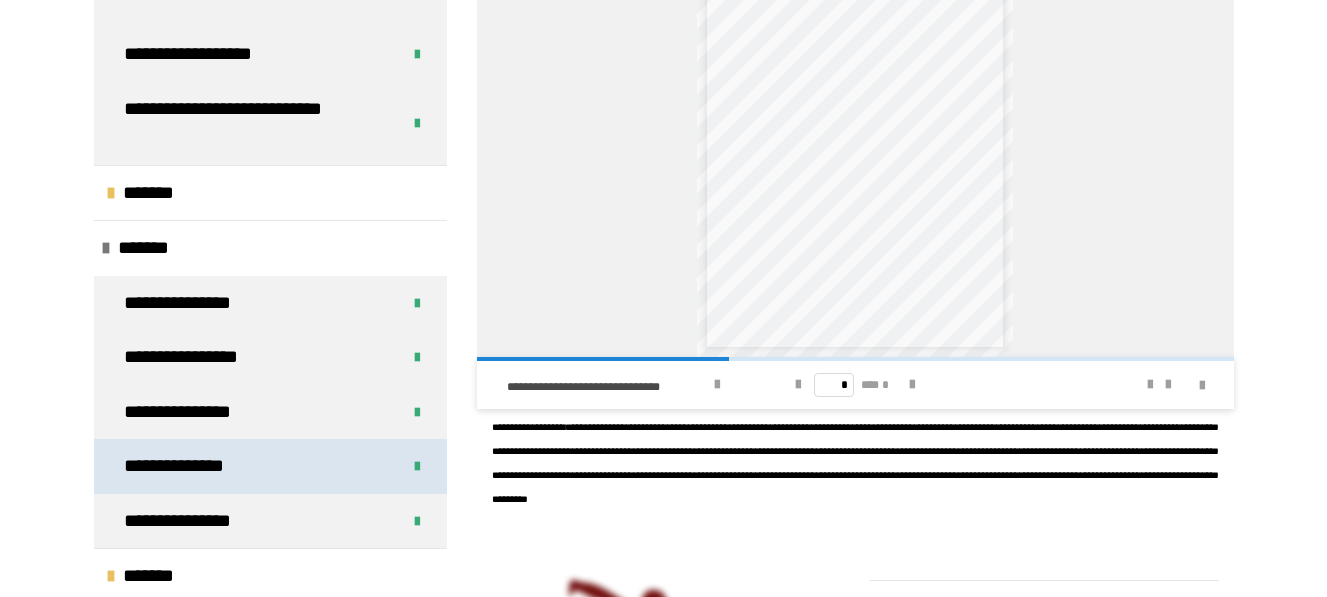 click on "**********" at bounding box center [191, 466] 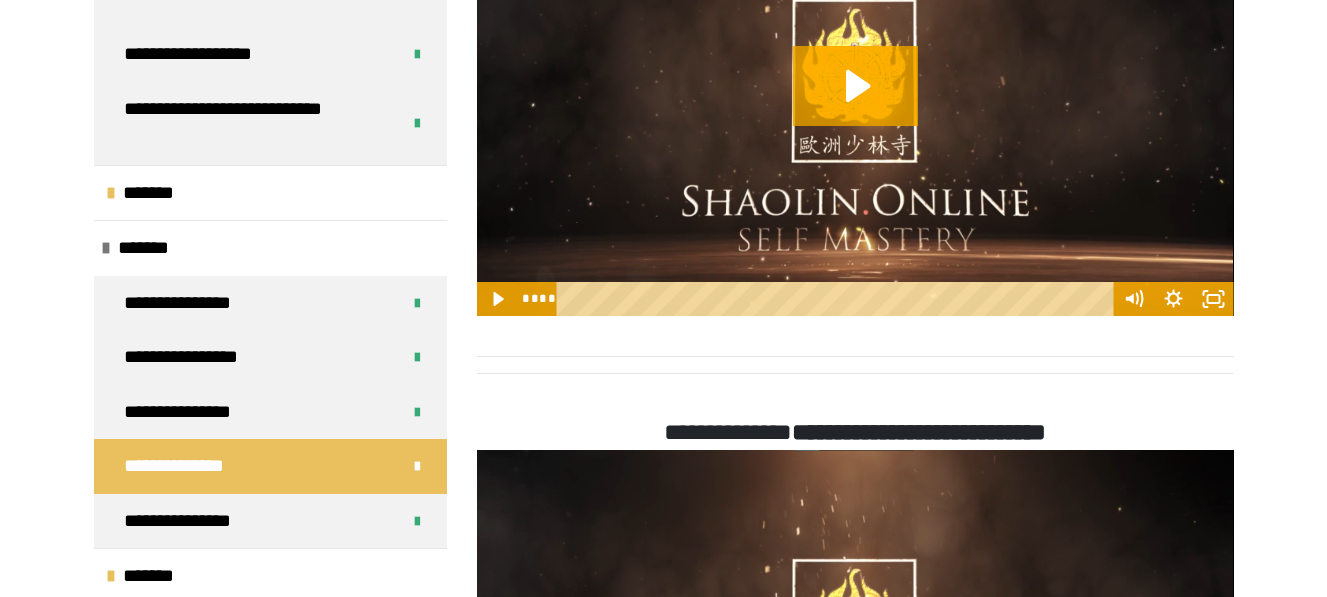 scroll, scrollTop: 1270, scrollLeft: 0, axis: vertical 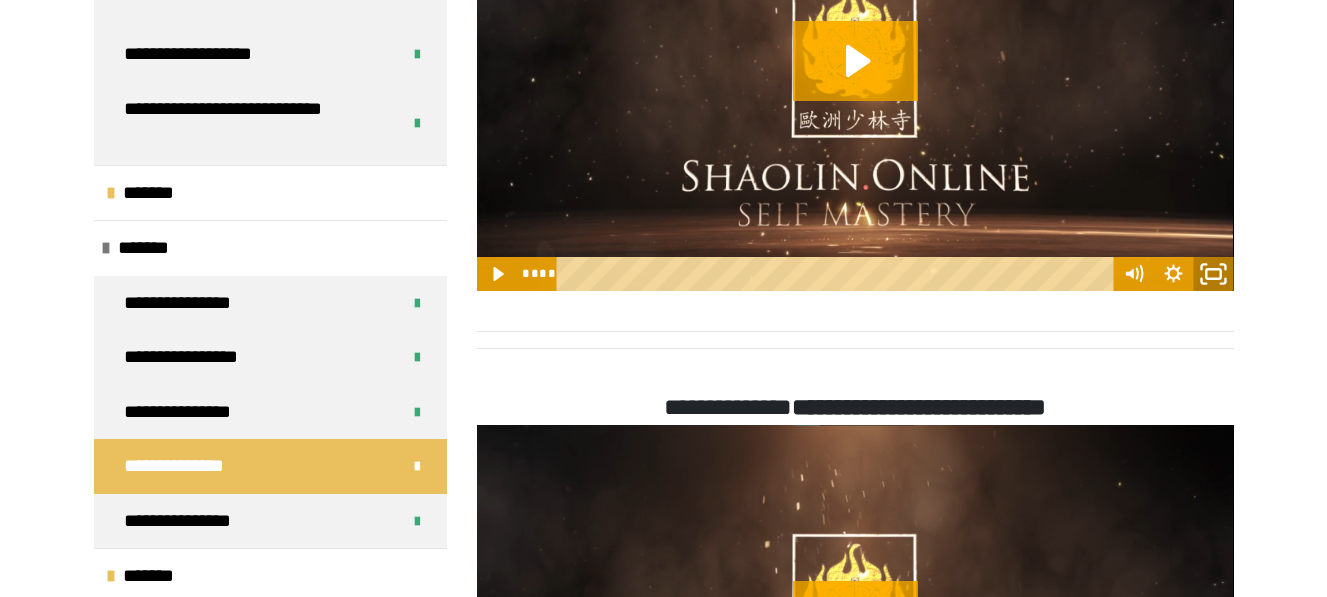 click 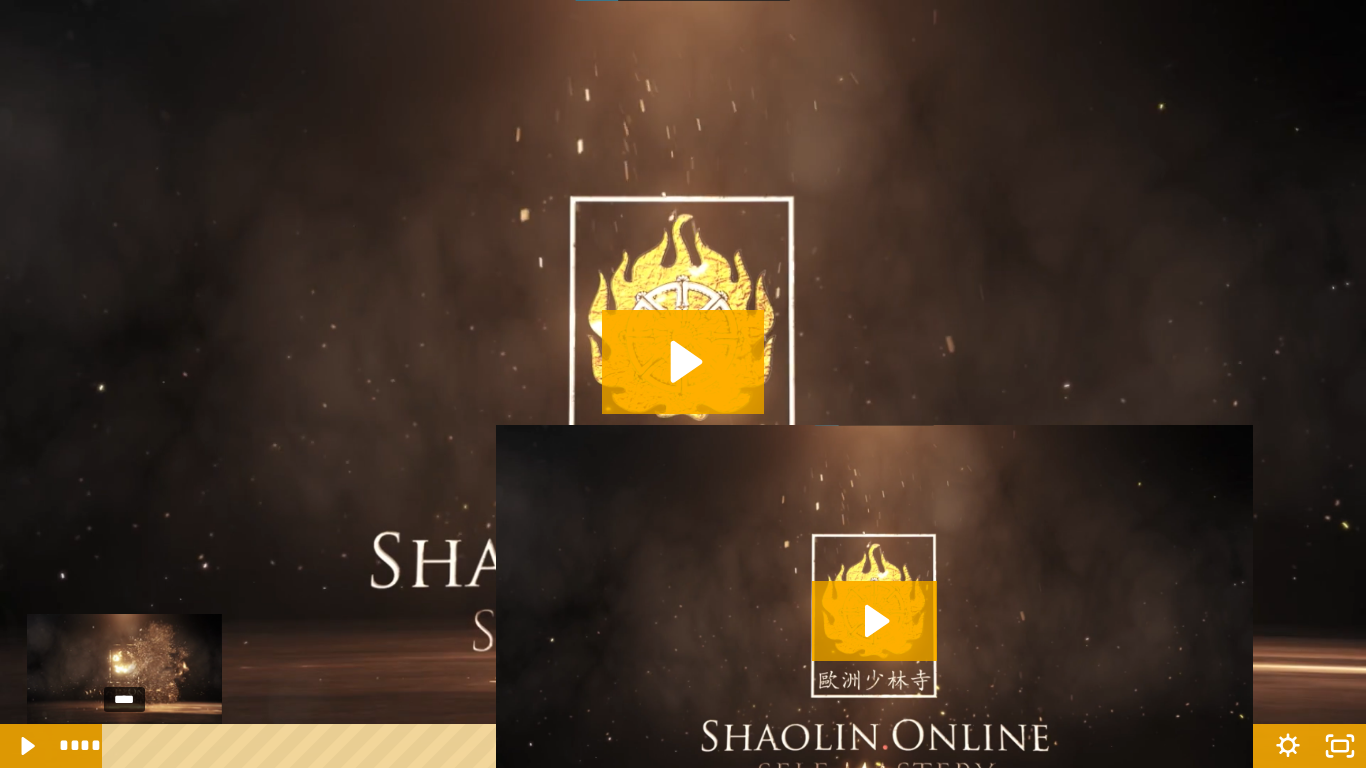 click on "****" at bounding box center (659, 746) 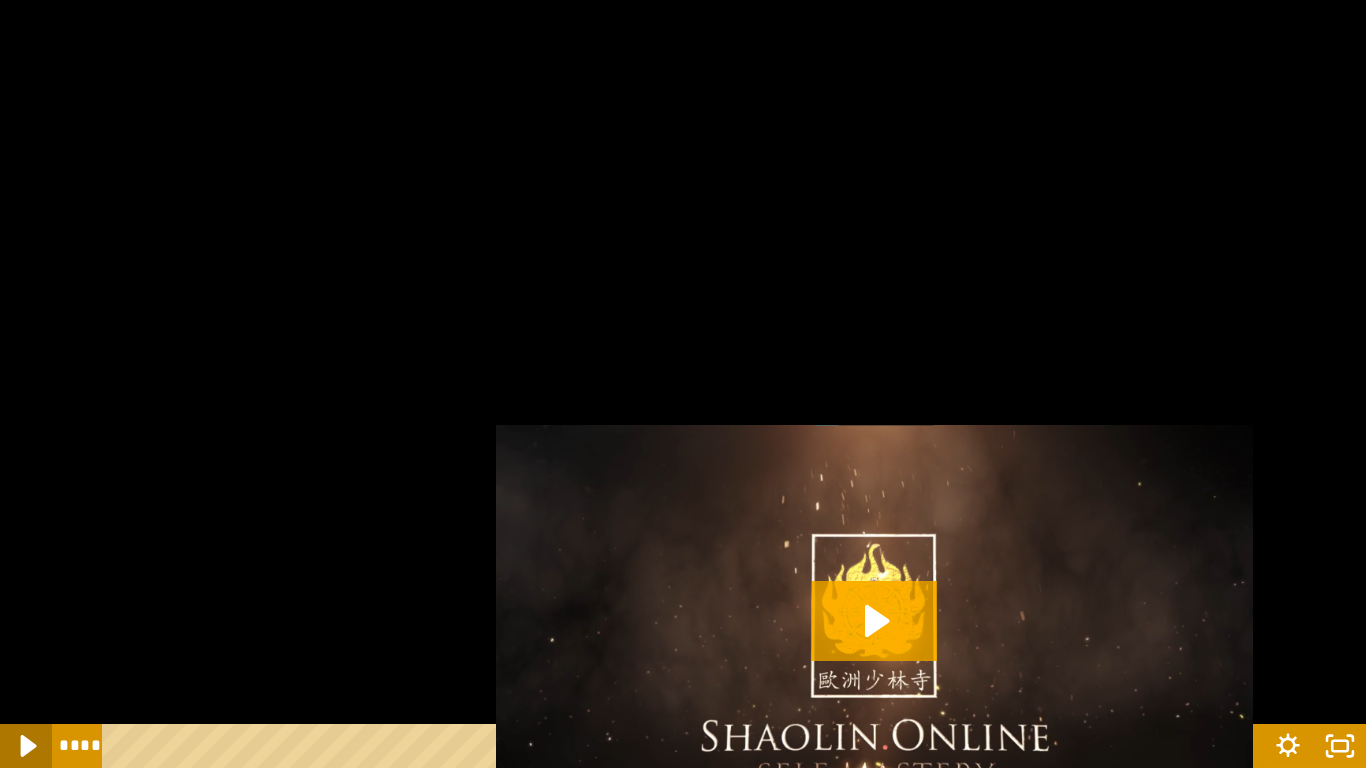 click 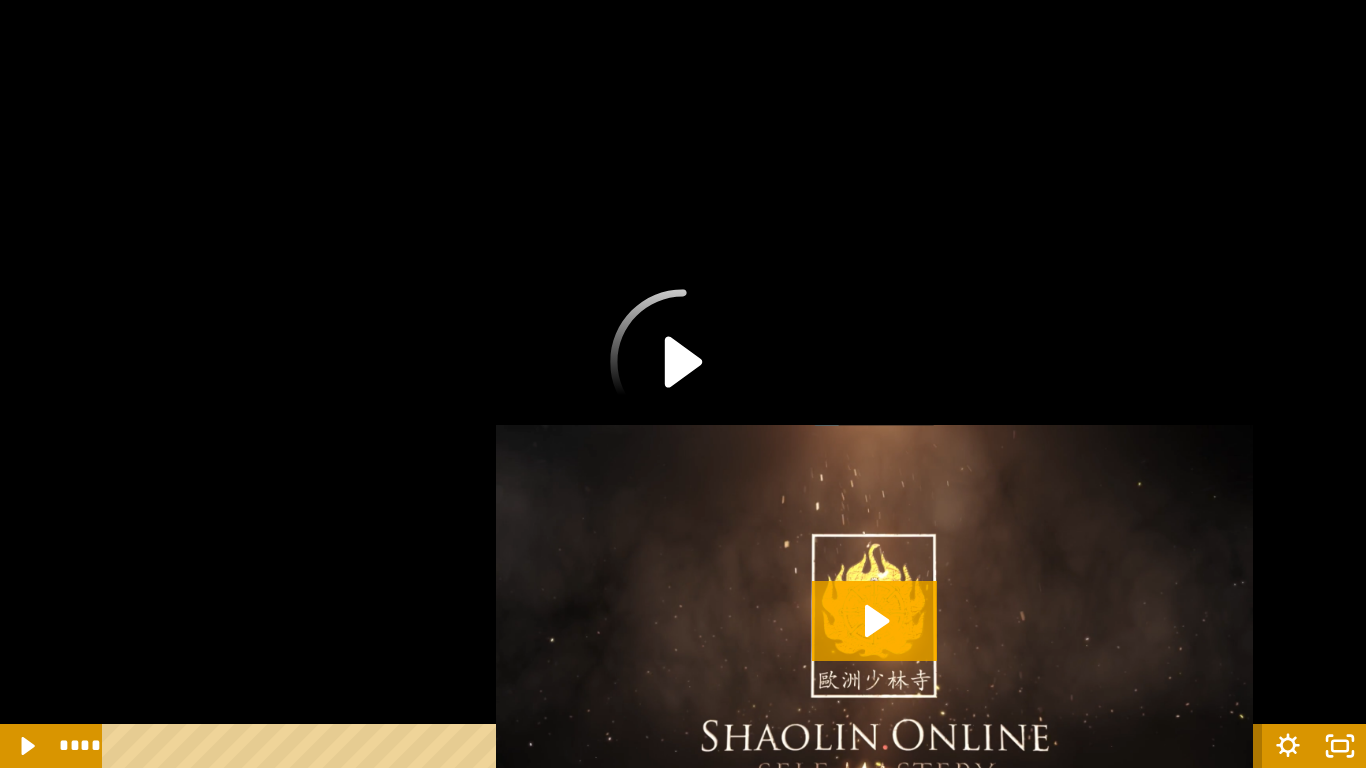 click 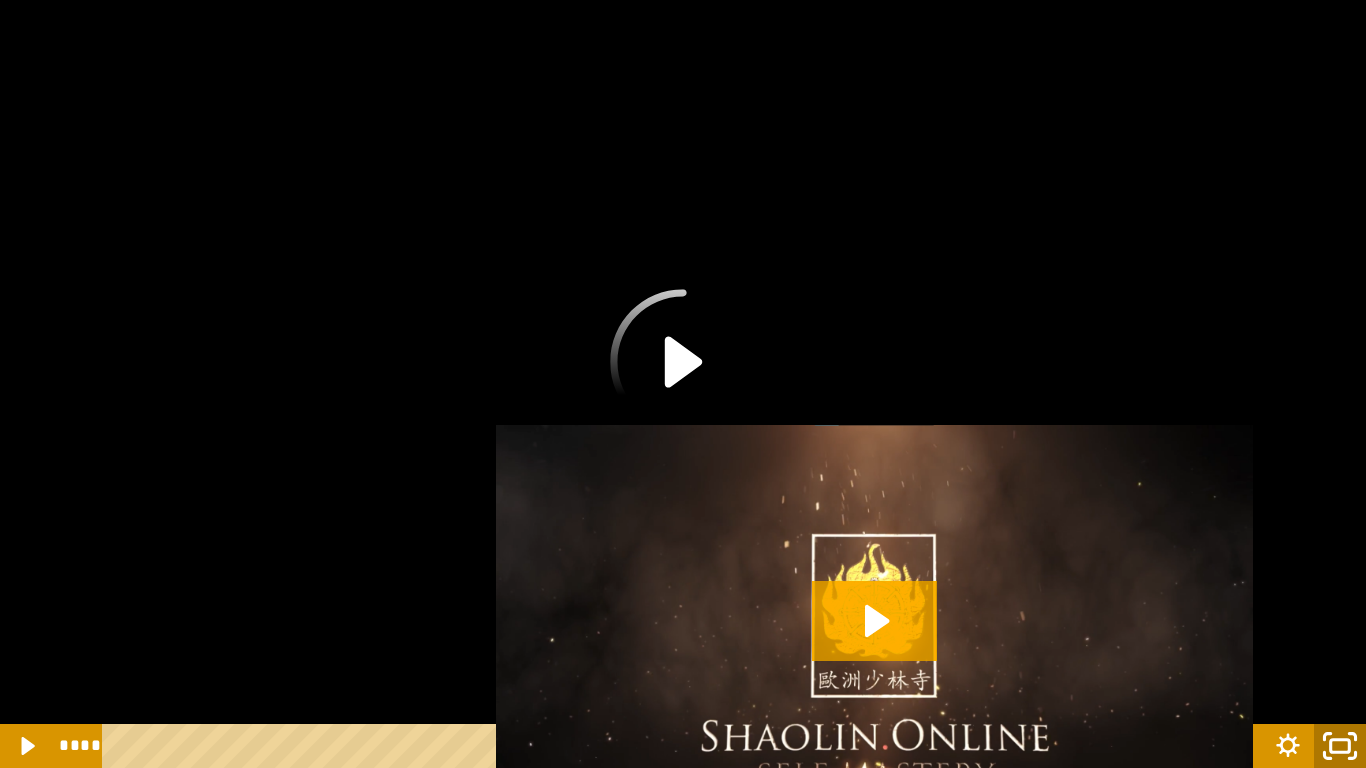 click 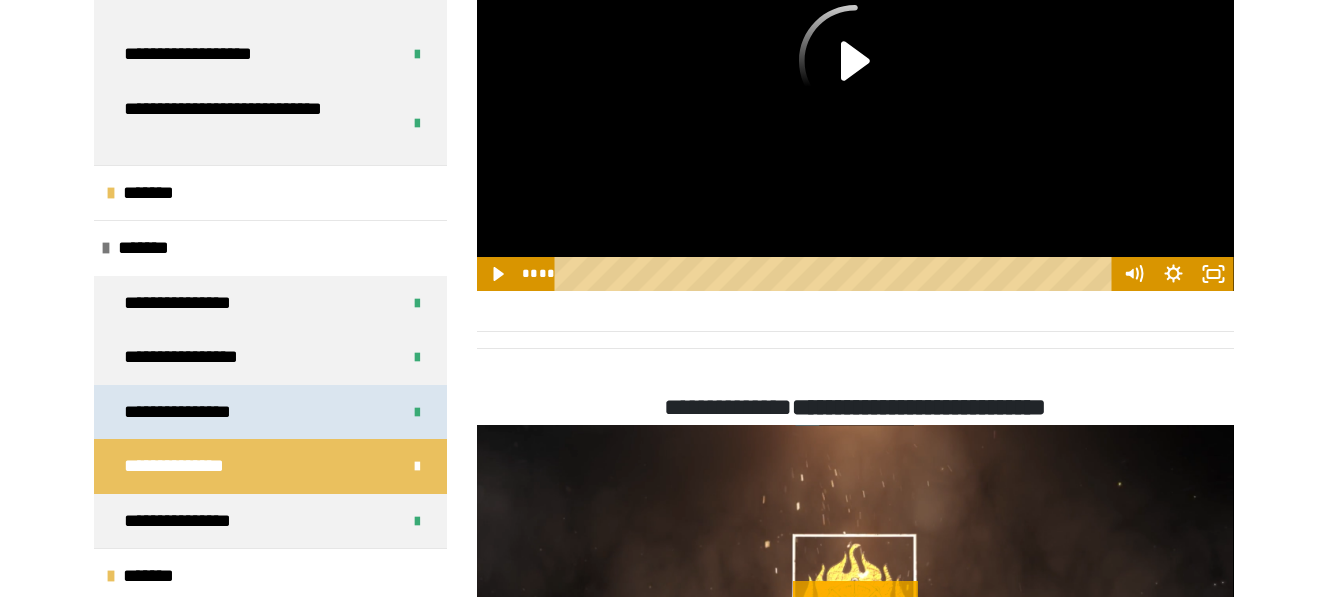 click on "**********" at bounding box center (197, 412) 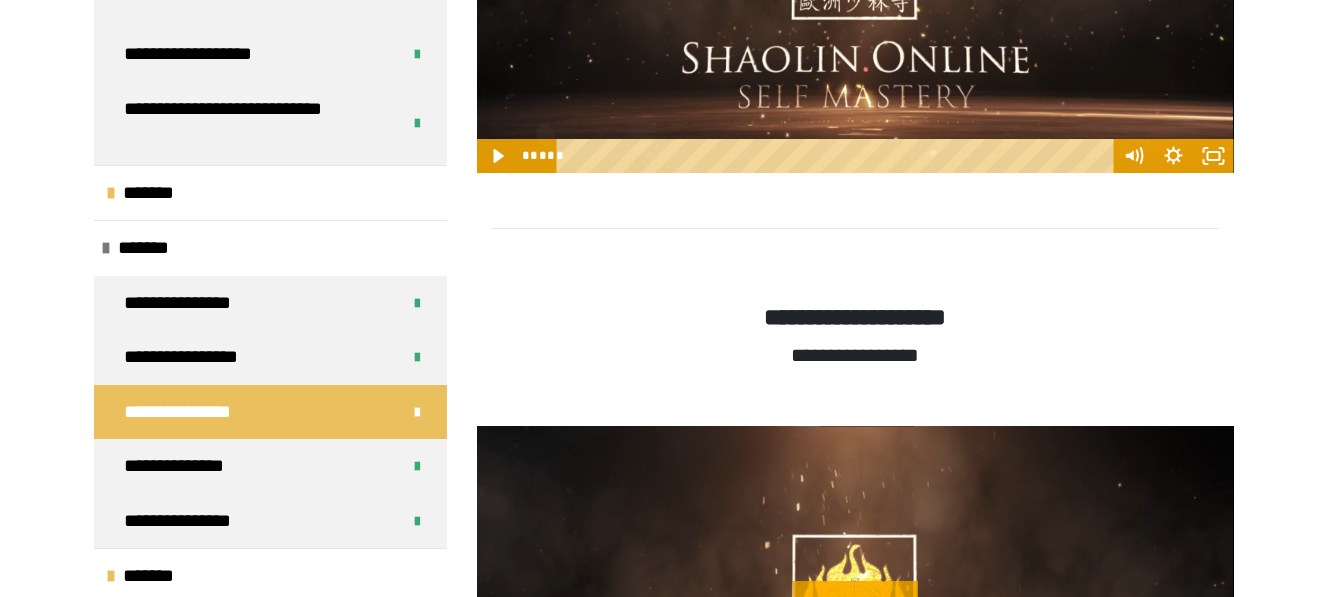 scroll, scrollTop: 770, scrollLeft: 0, axis: vertical 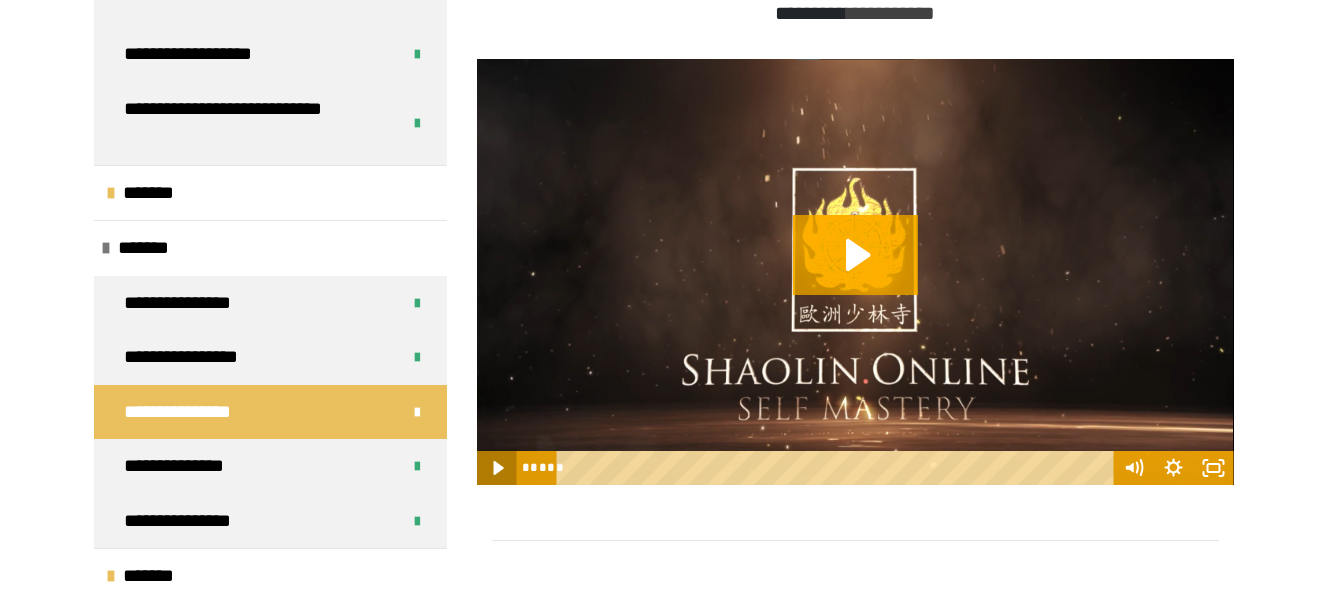 click 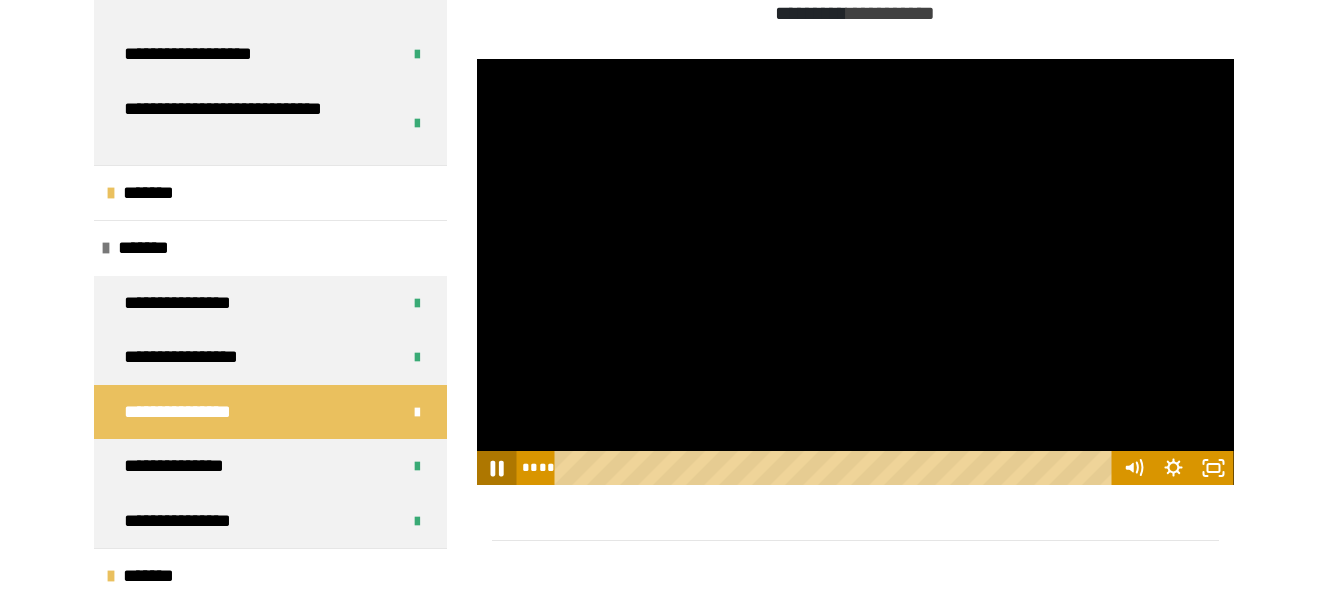click 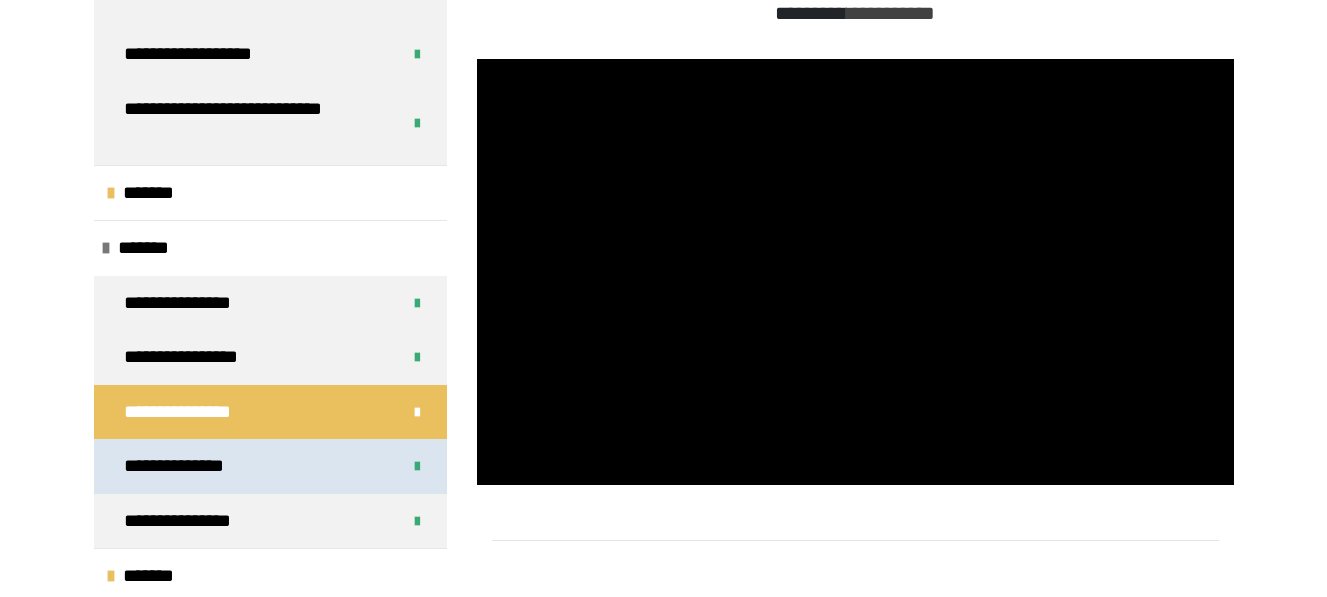 click on "**********" at bounding box center (191, 466) 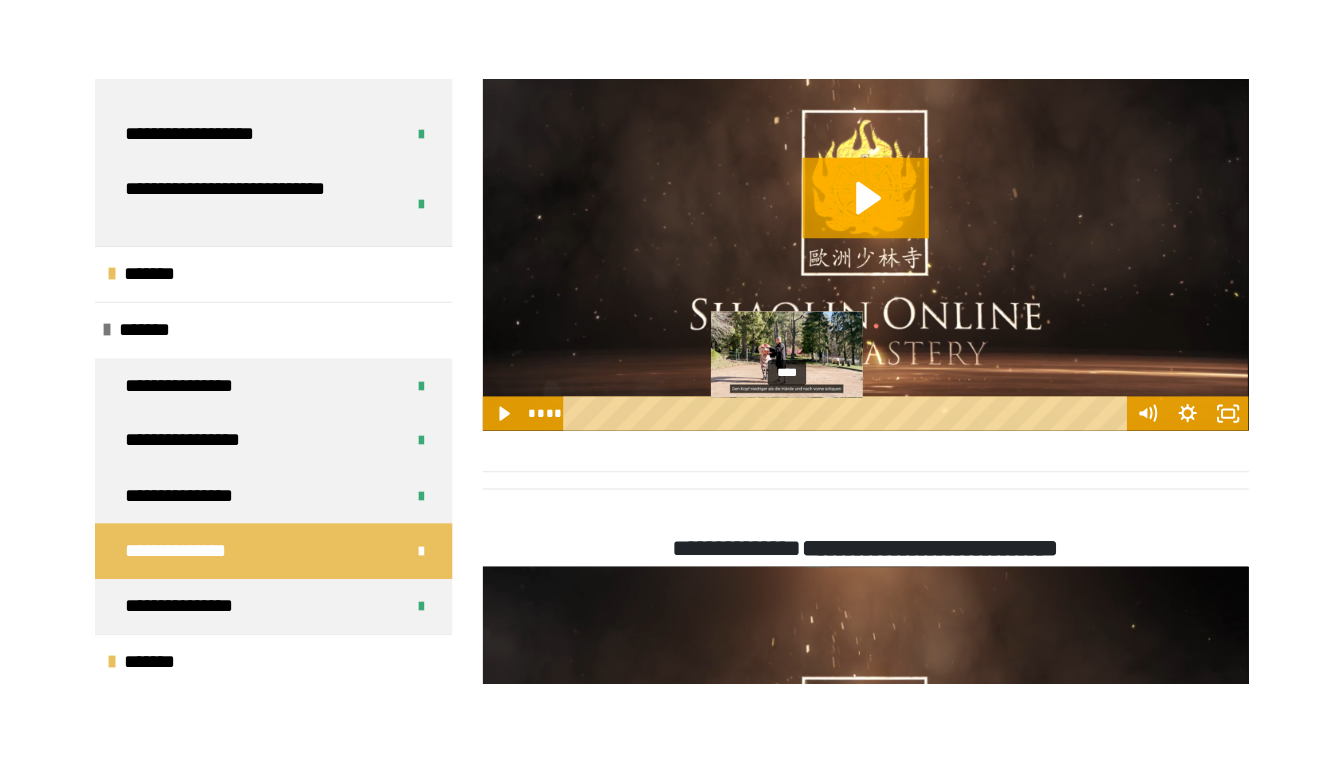scroll, scrollTop: 1270, scrollLeft: 0, axis: vertical 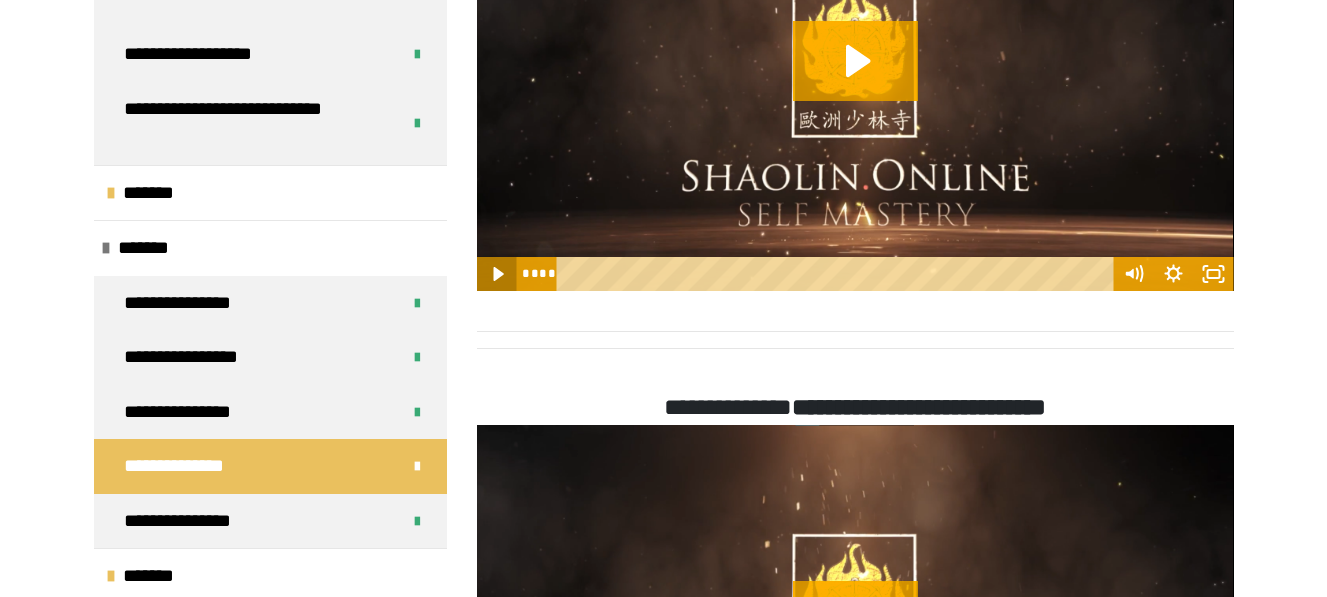 click 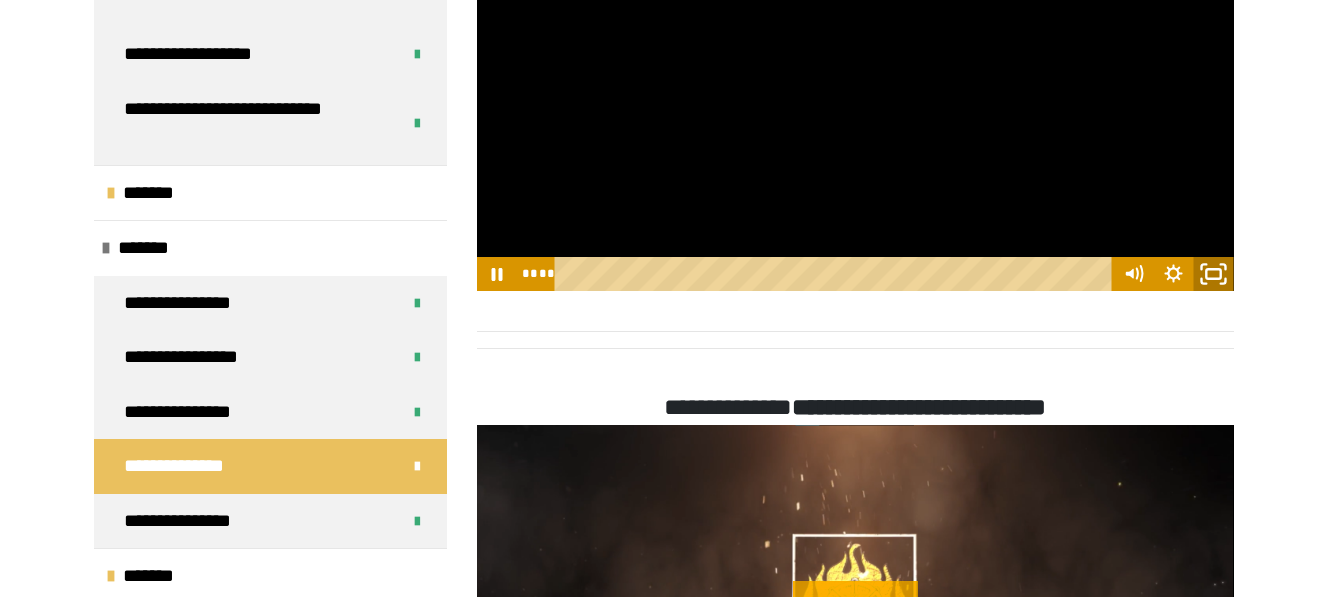 click 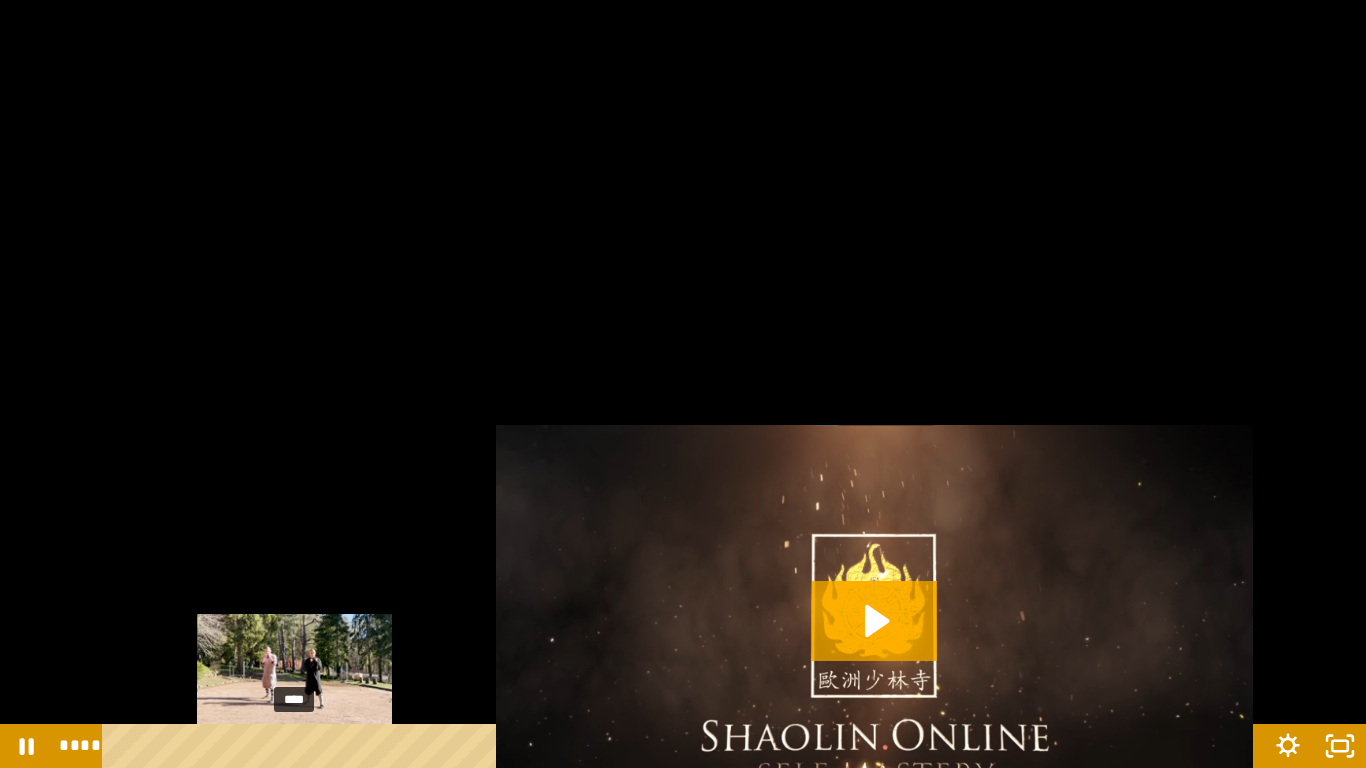 click on "****" at bounding box center [659, 746] 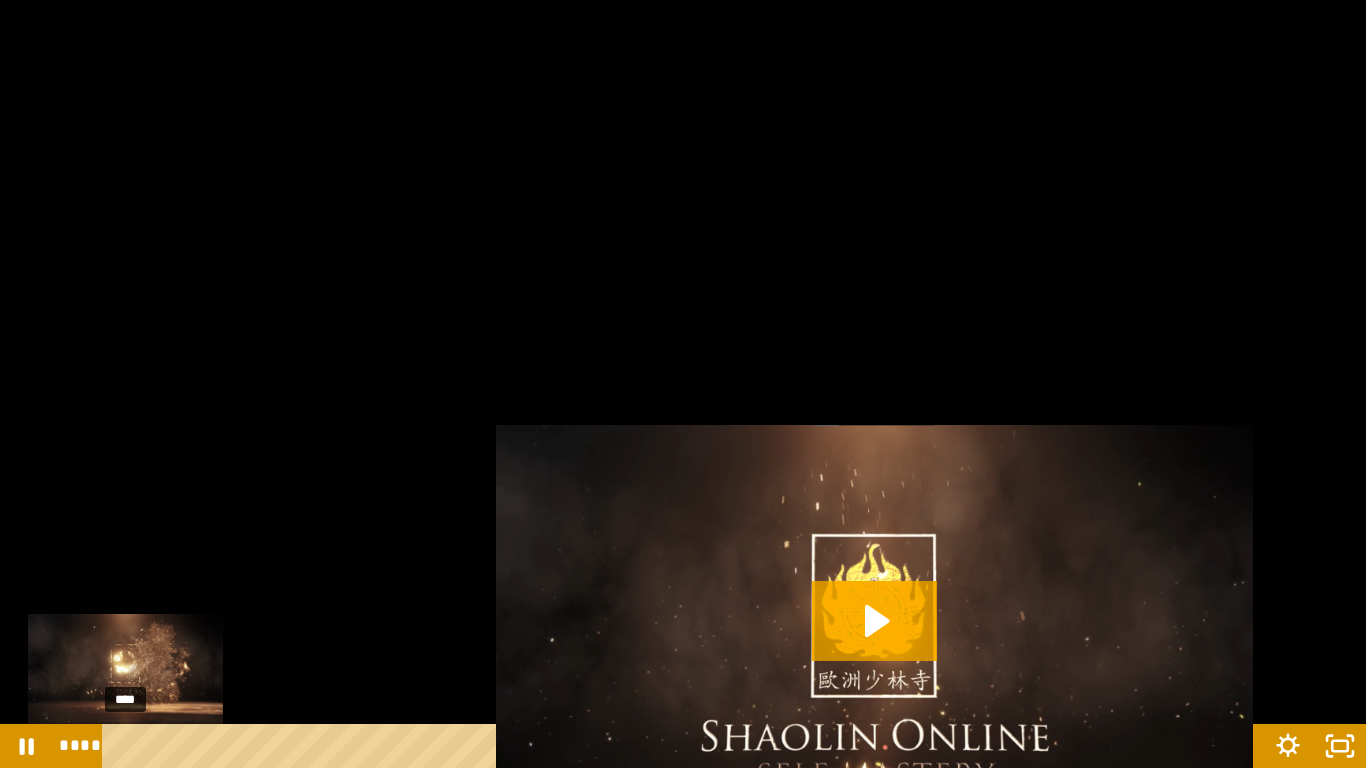 click on "****" at bounding box center (659, 746) 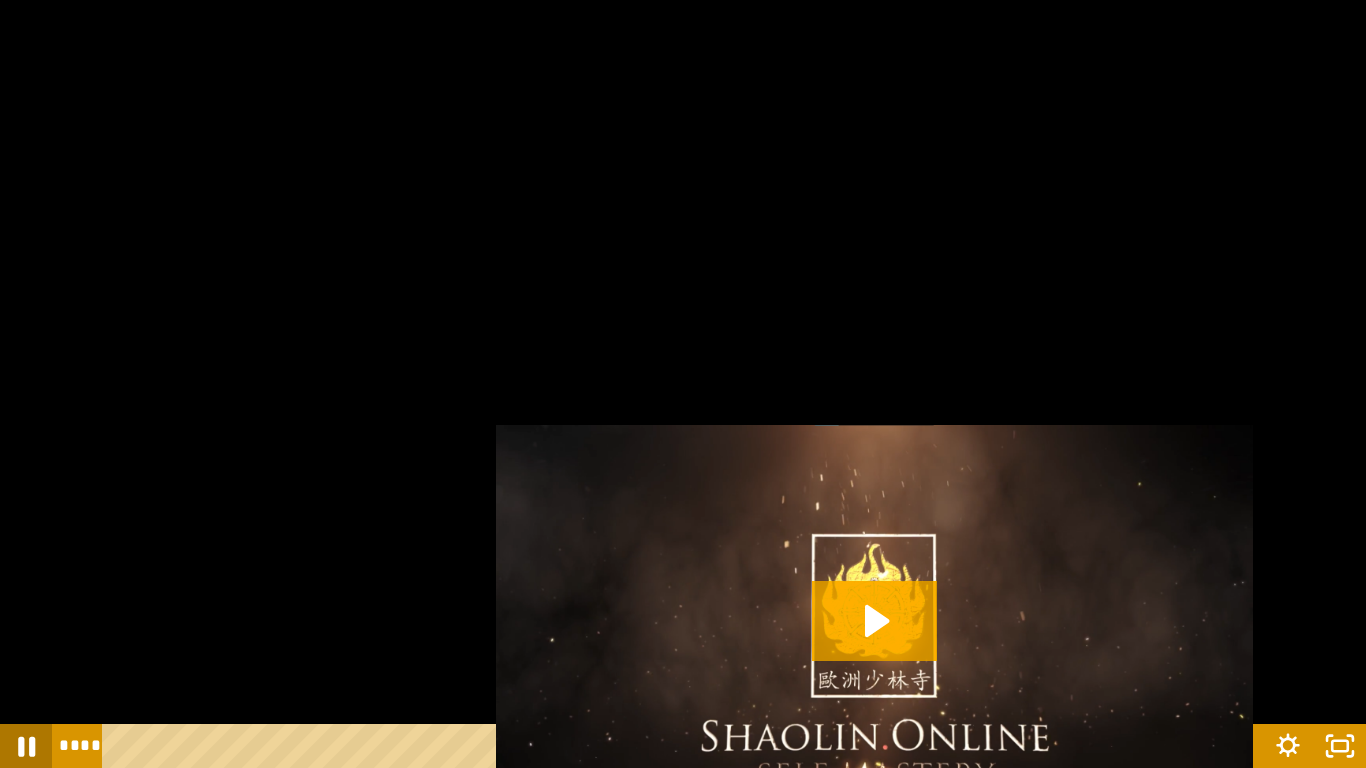 click 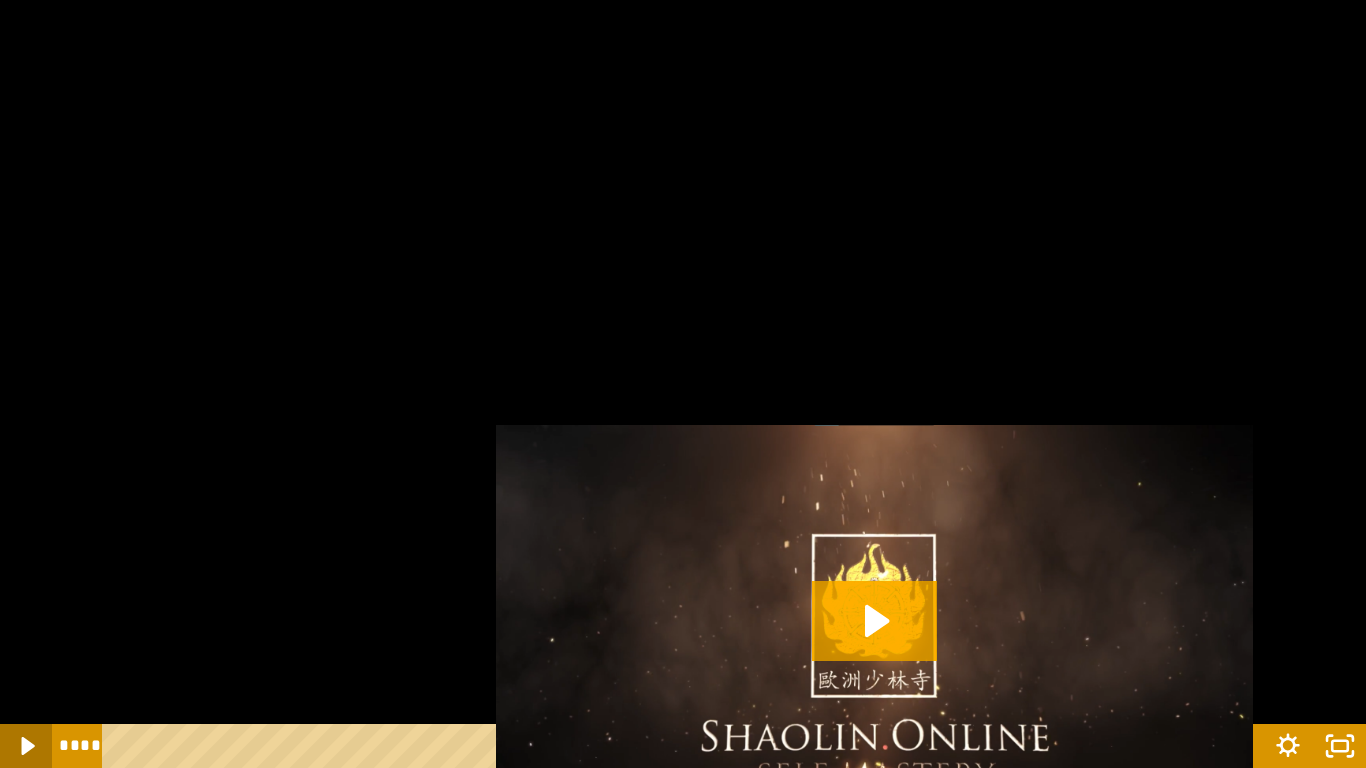 type 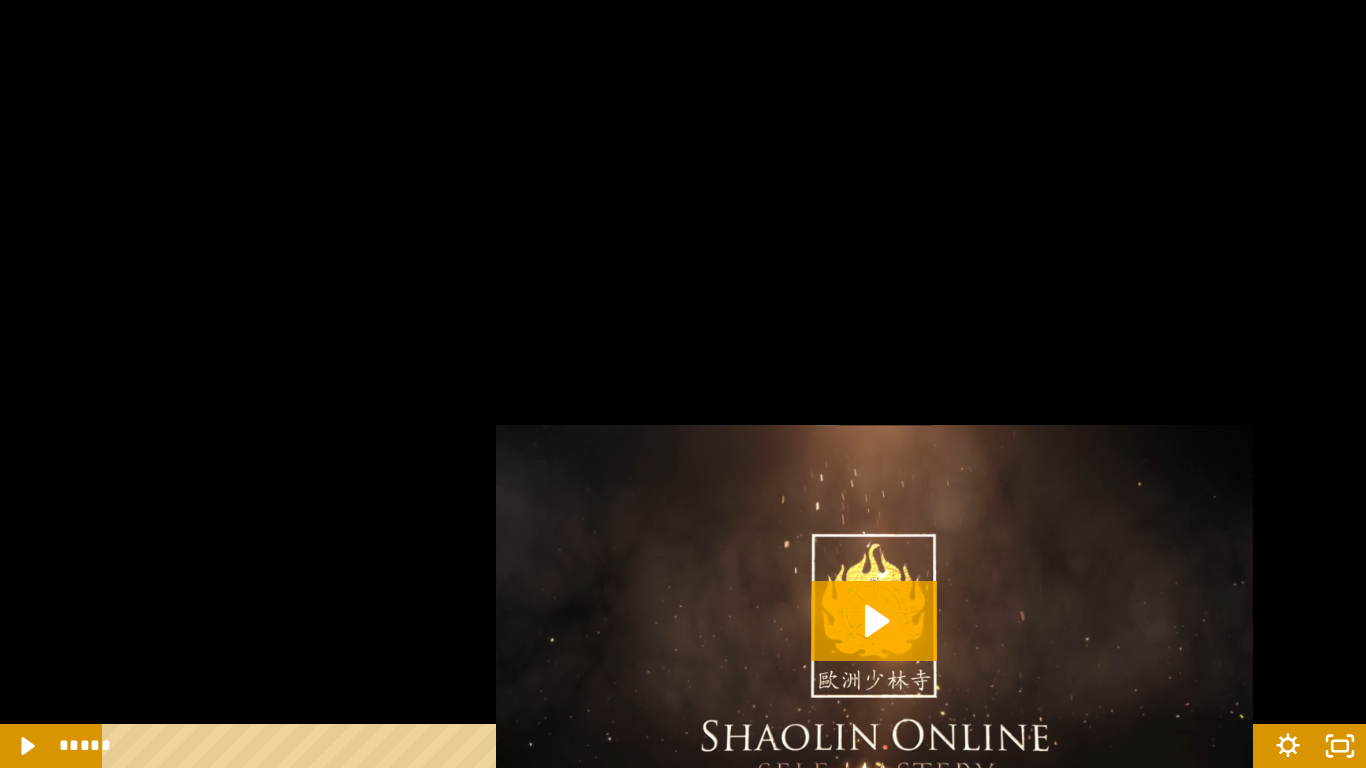 click at bounding box center (683, 384) 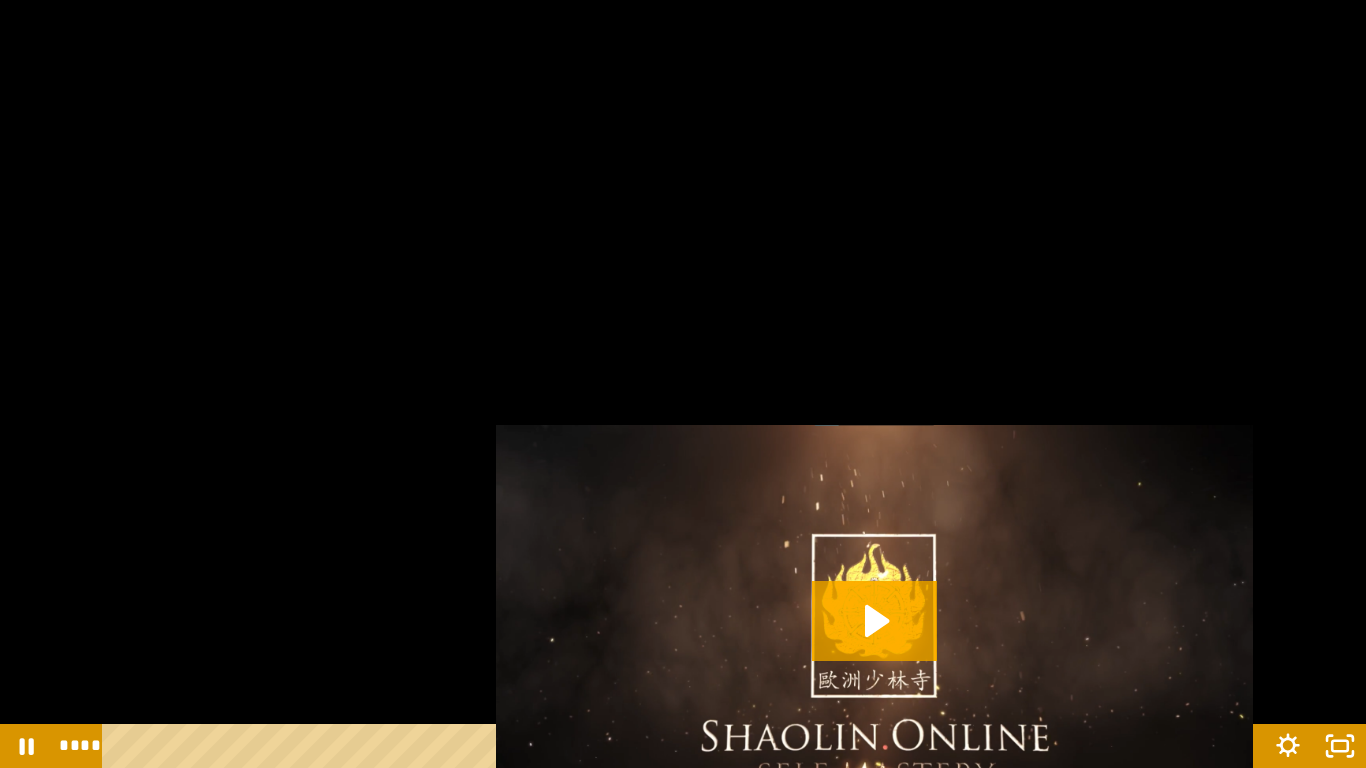 drag, startPoint x: 566, startPoint y: 148, endPoint x: 592, endPoint y: 140, distance: 27.202942 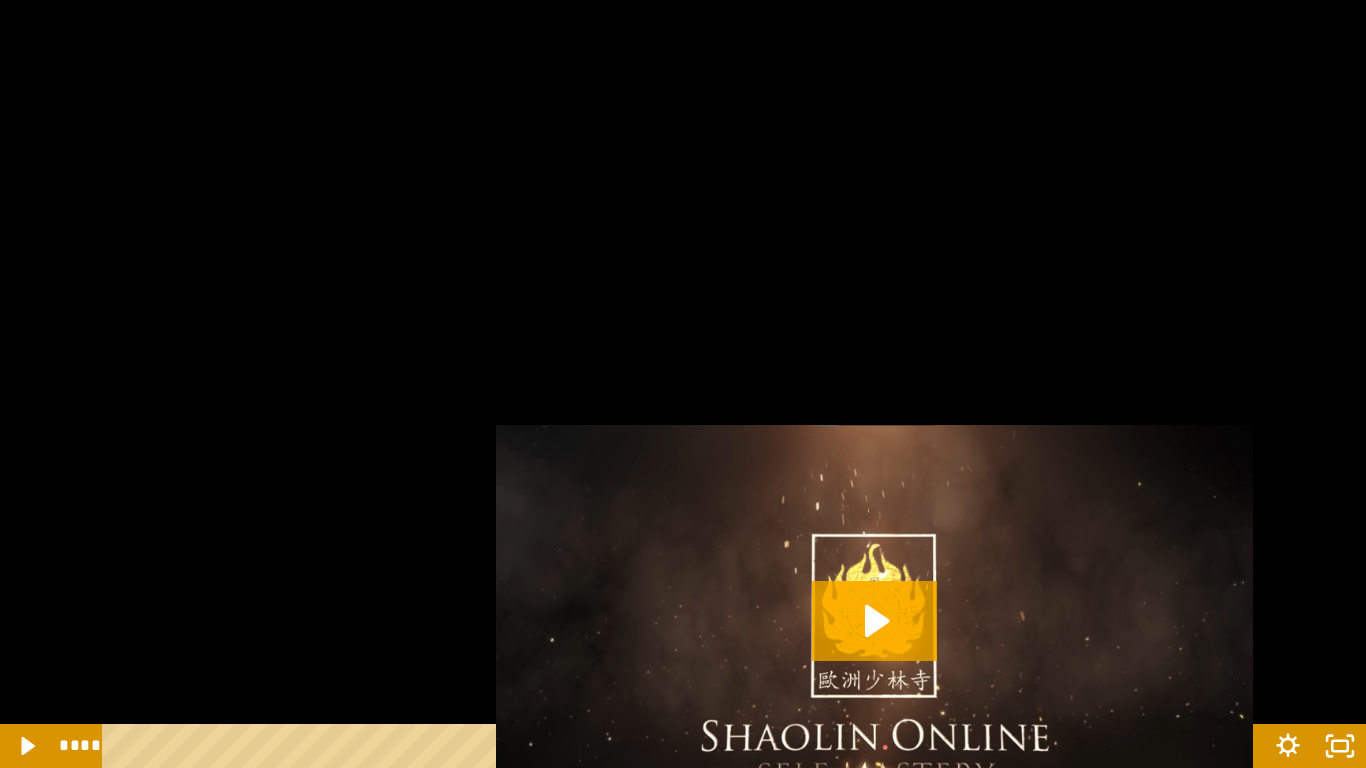 click at bounding box center (683, 384) 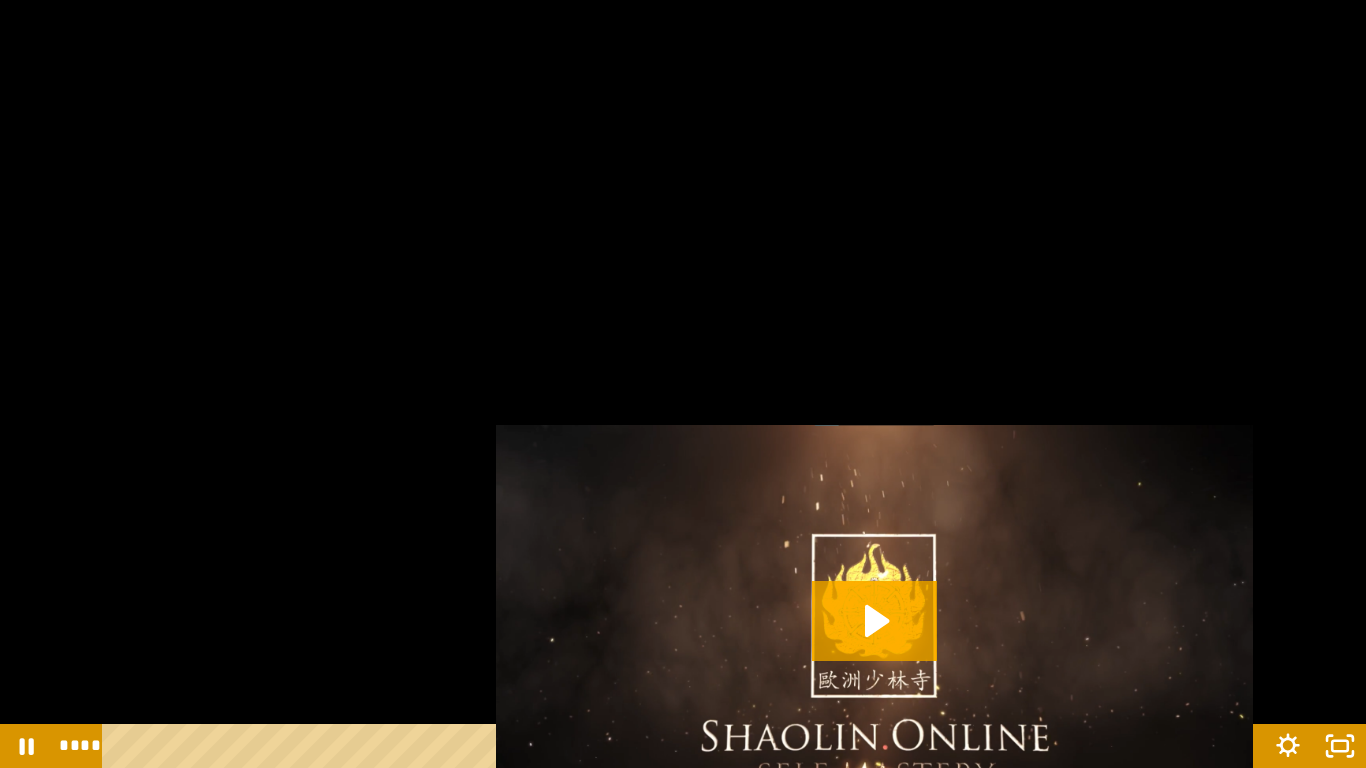 click at bounding box center [683, 384] 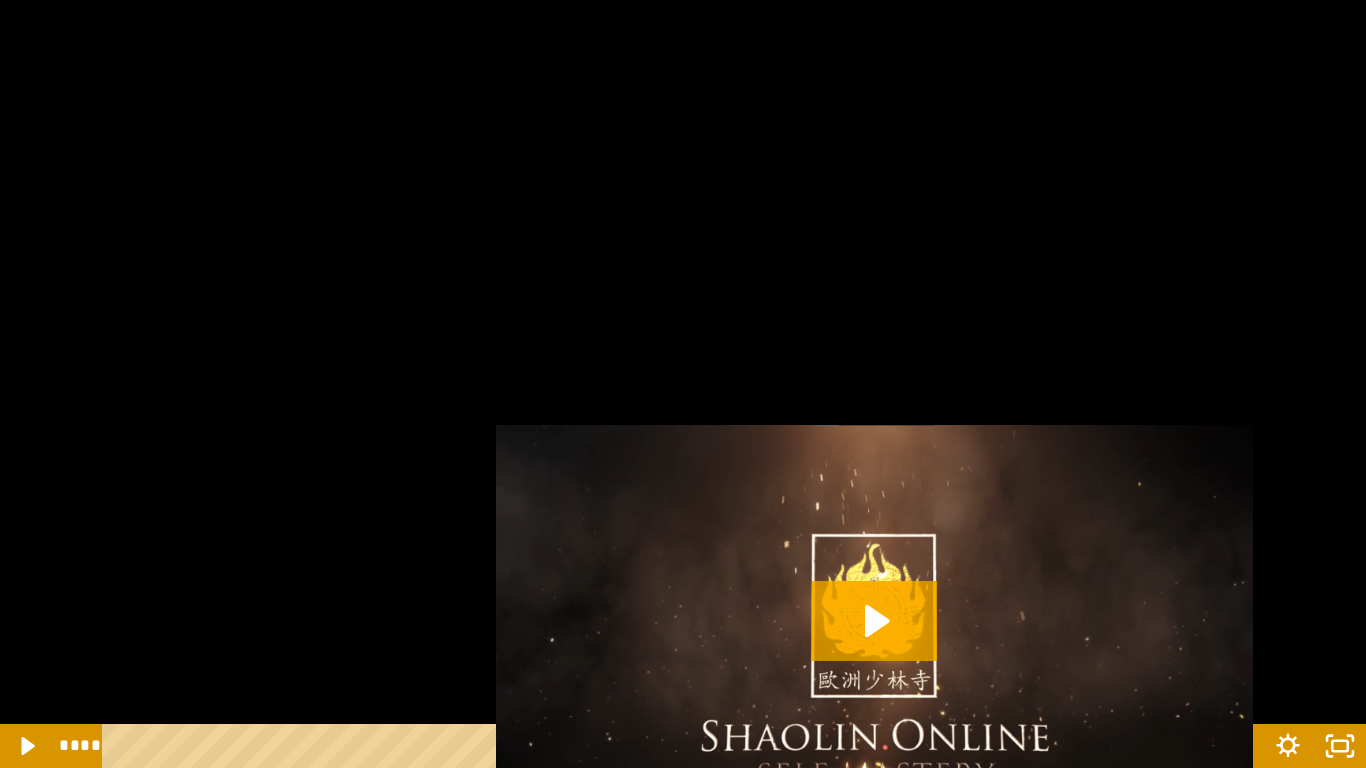 click at bounding box center (683, 384) 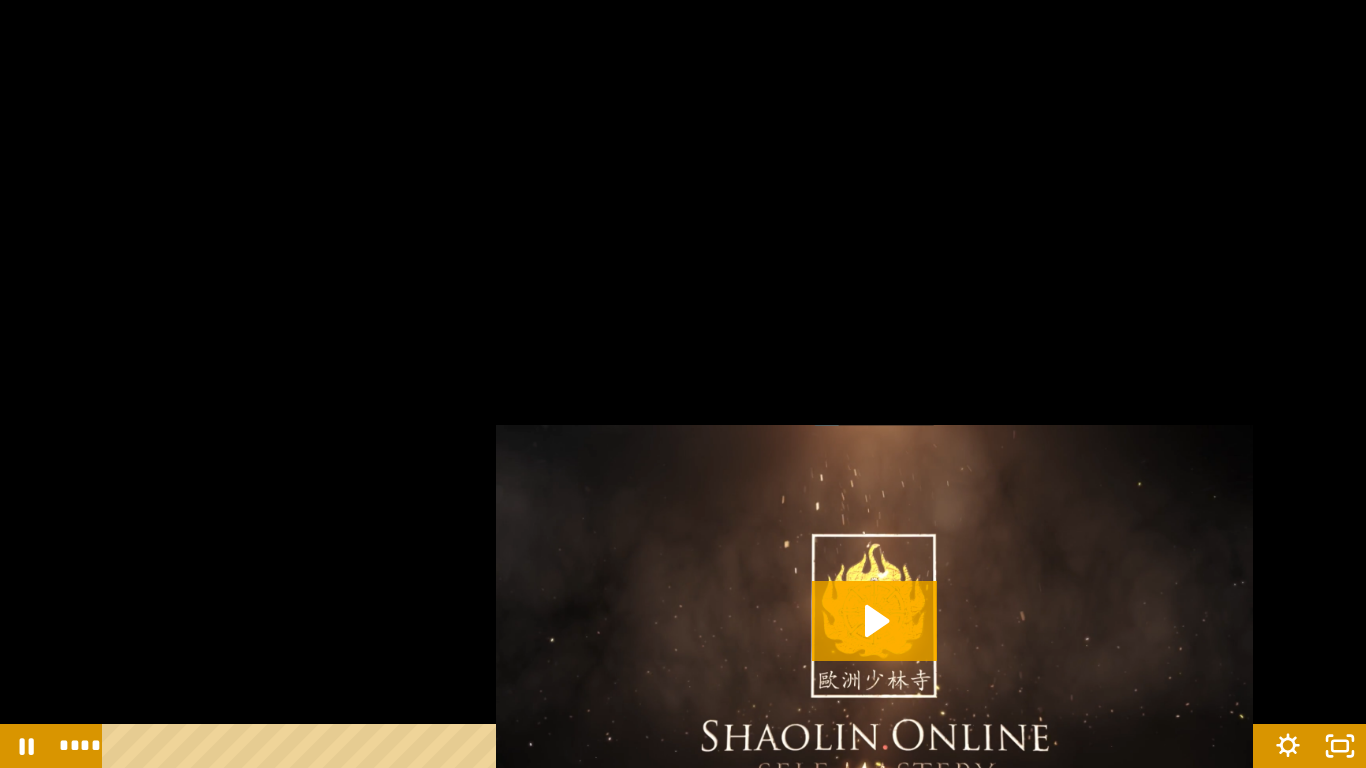 click at bounding box center (683, 384) 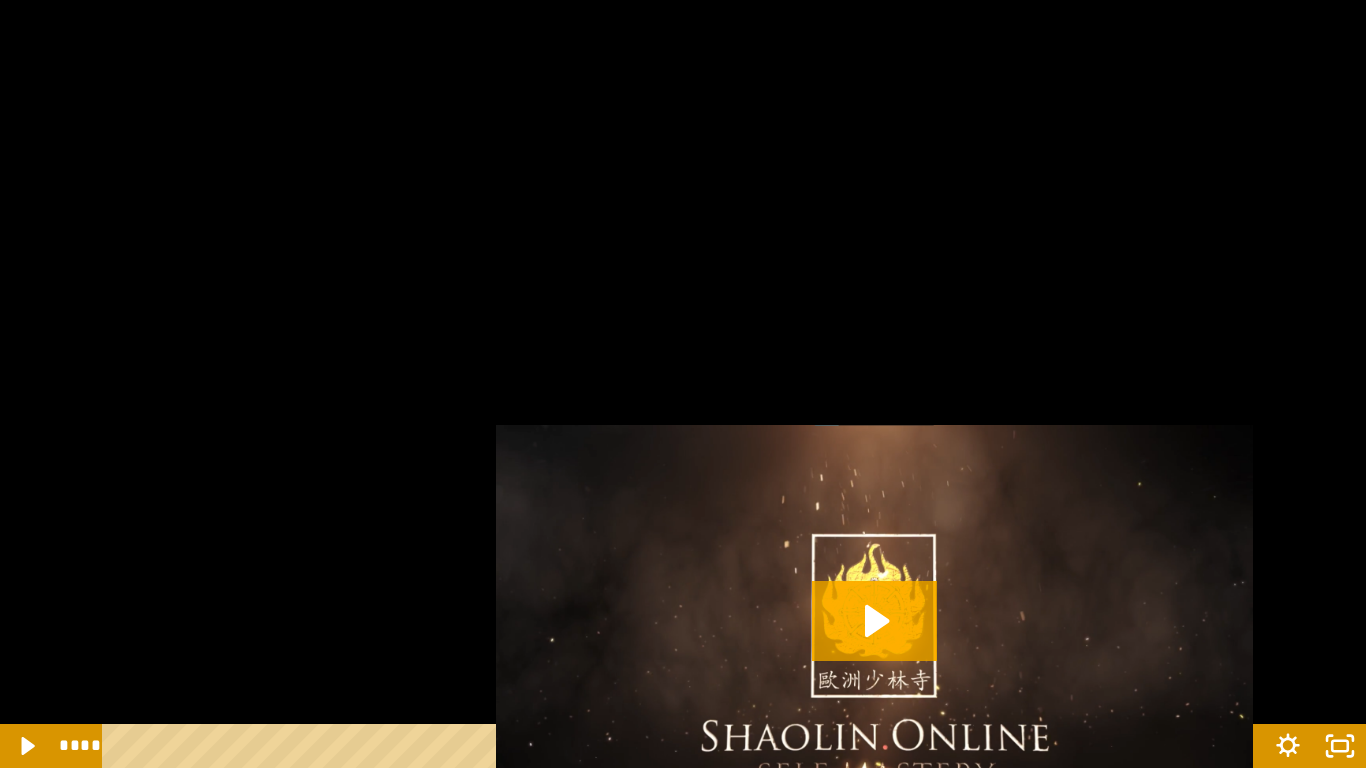 click at bounding box center [683, 384] 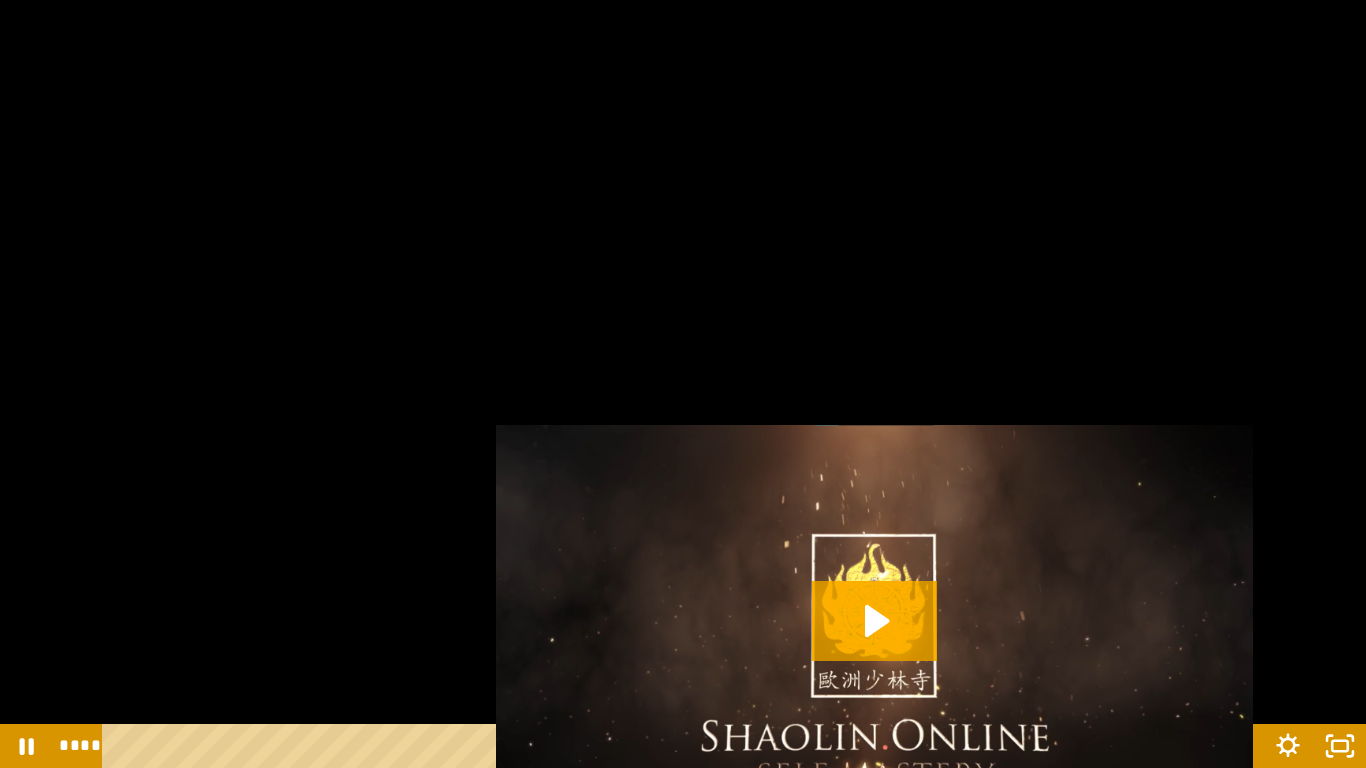 click at bounding box center [683, 384] 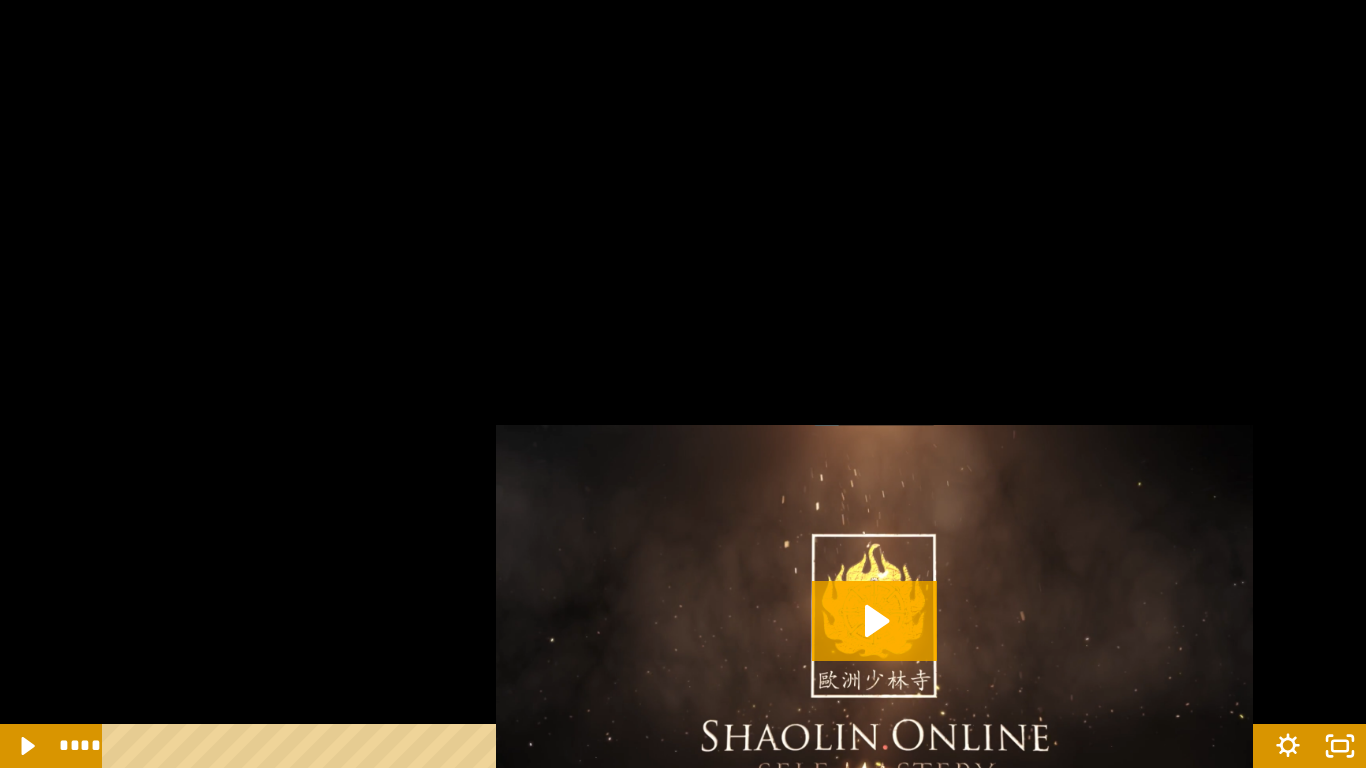 drag, startPoint x: 424, startPoint y: 14, endPoint x: 428, endPoint y: 0, distance: 14.56022 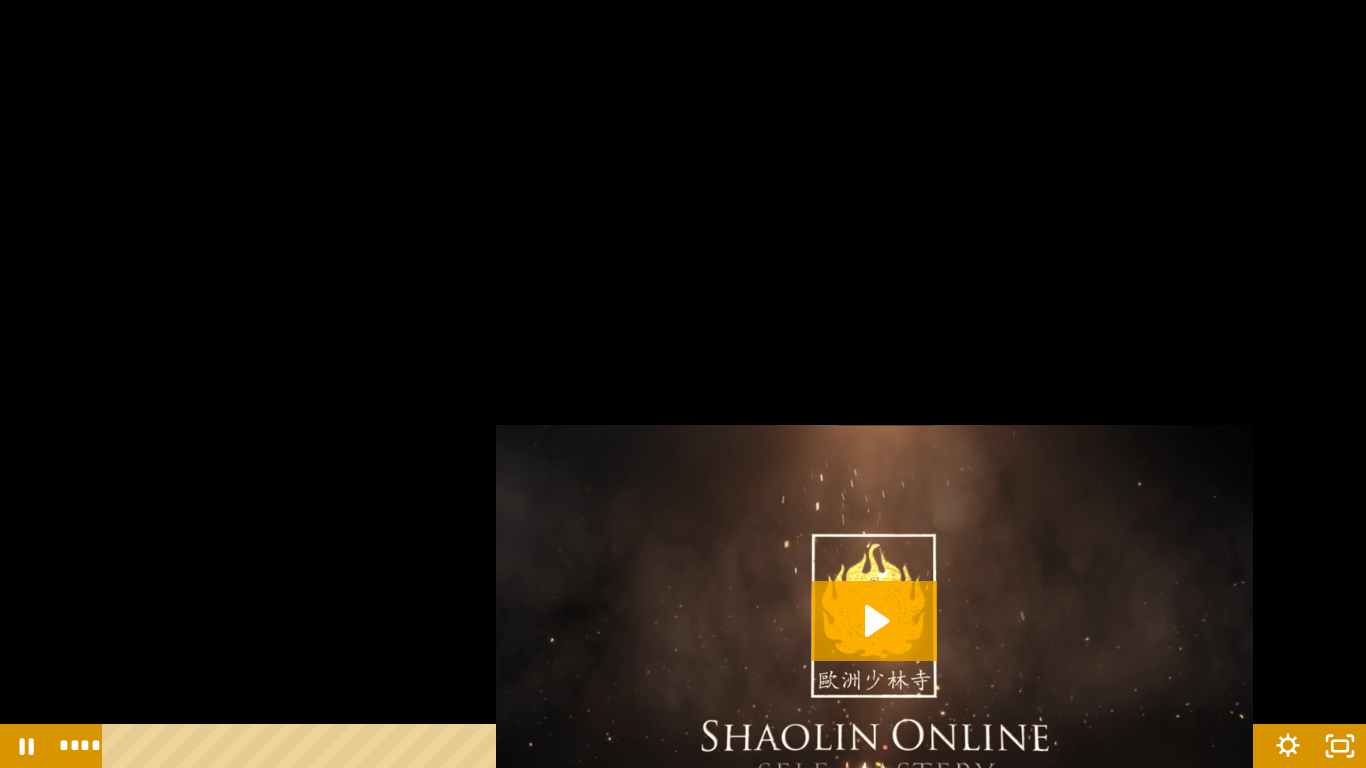 click at bounding box center [683, 384] 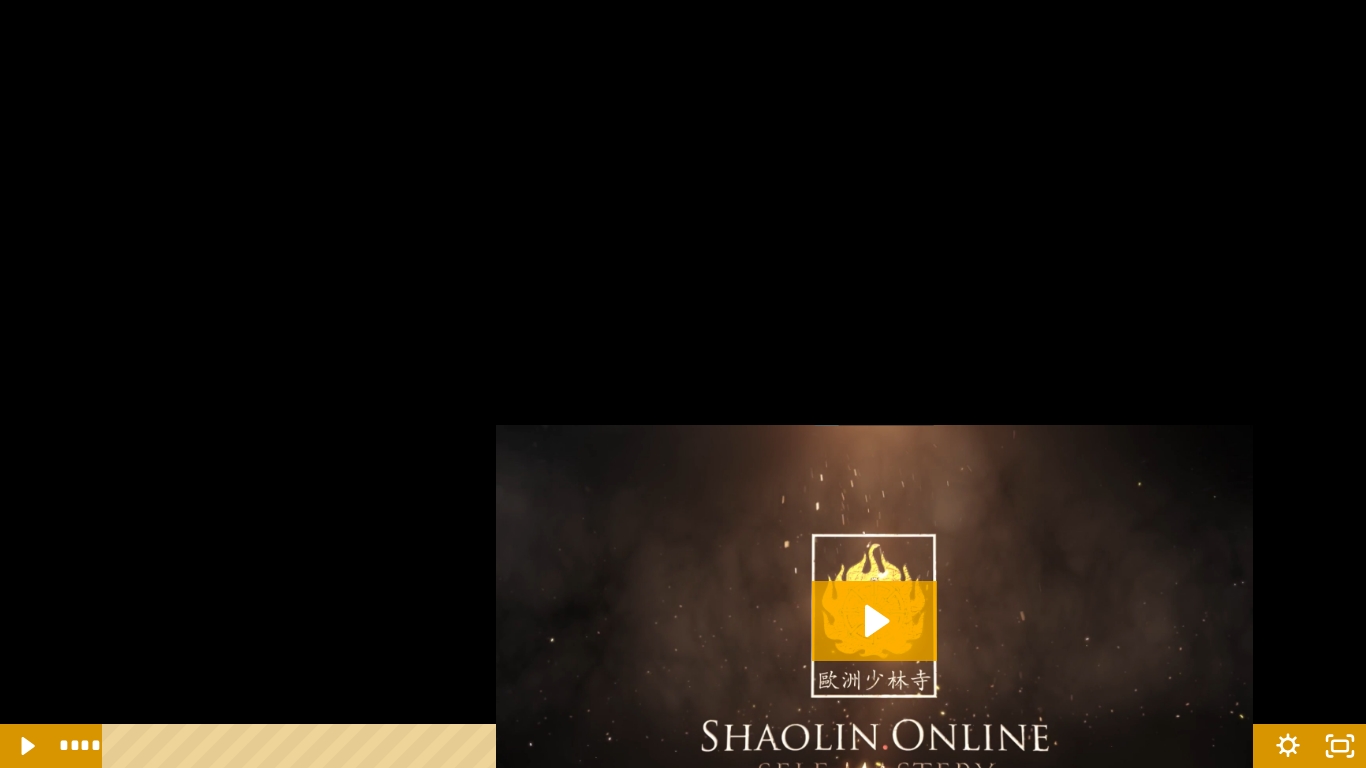 click at bounding box center [683, 384] 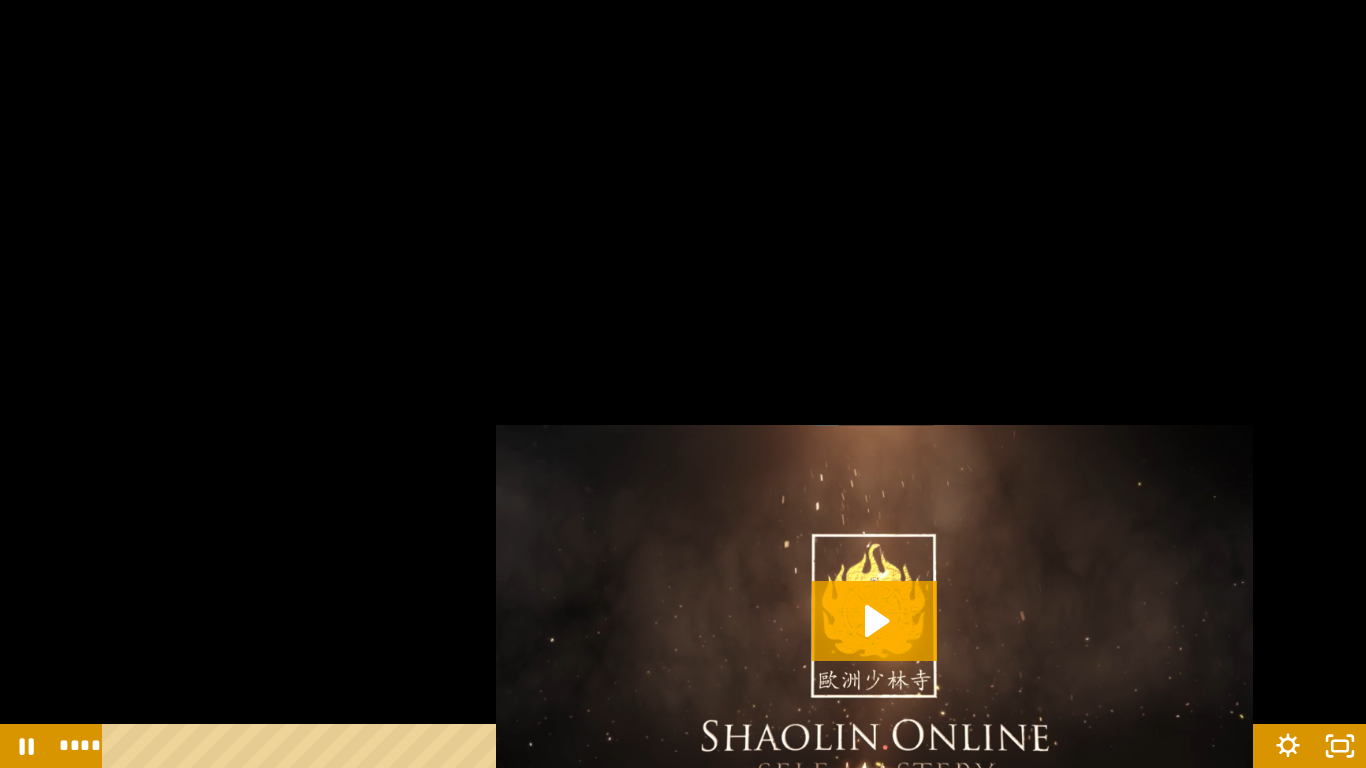 click at bounding box center (683, 384) 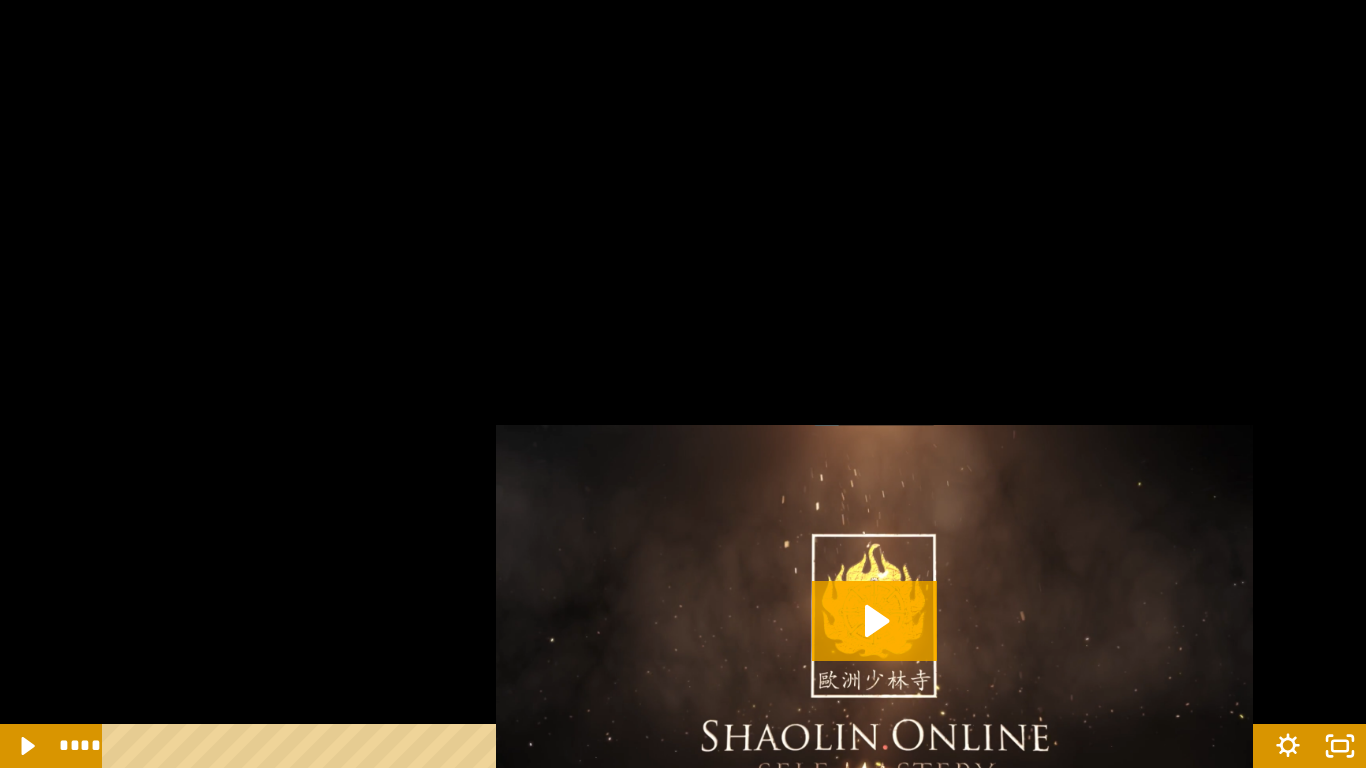 click at bounding box center [683, 384] 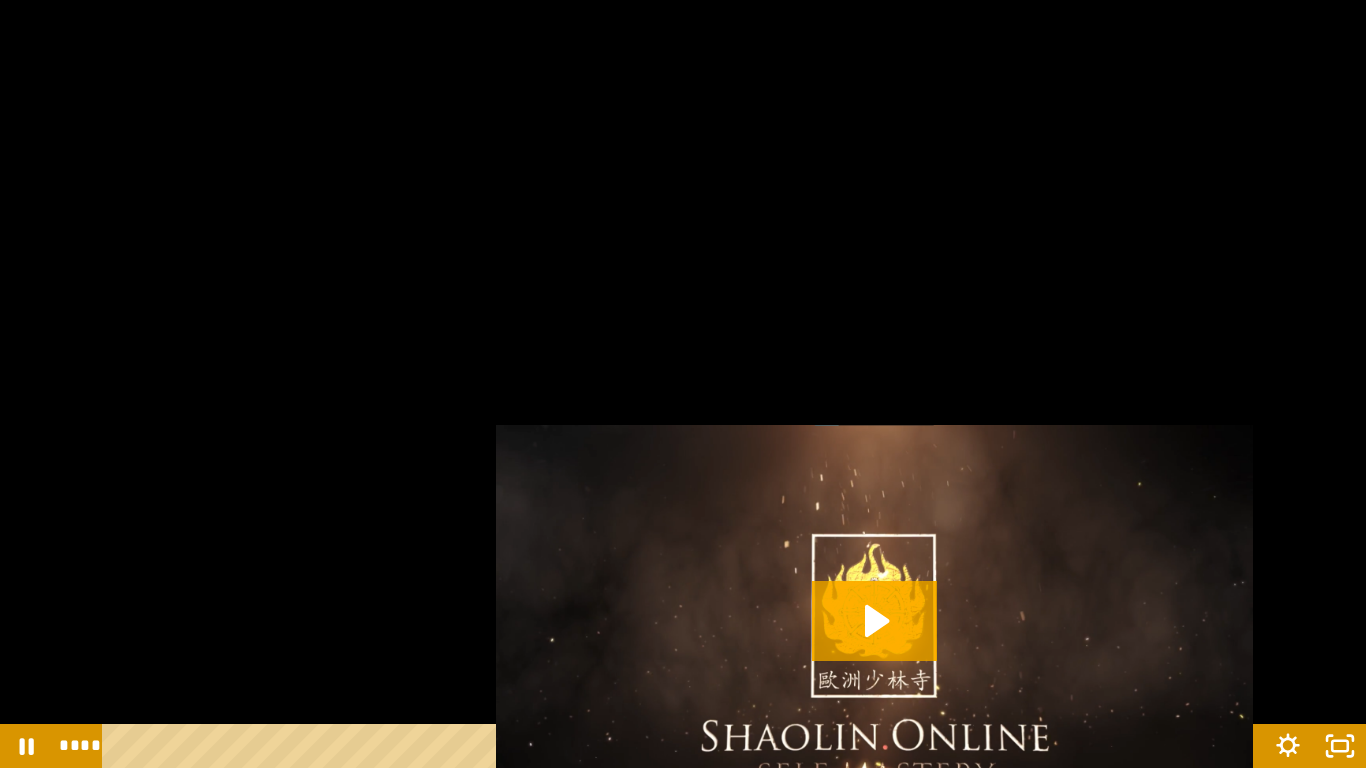 drag, startPoint x: 404, startPoint y: 5, endPoint x: 466, endPoint y: 53, distance: 78.40918 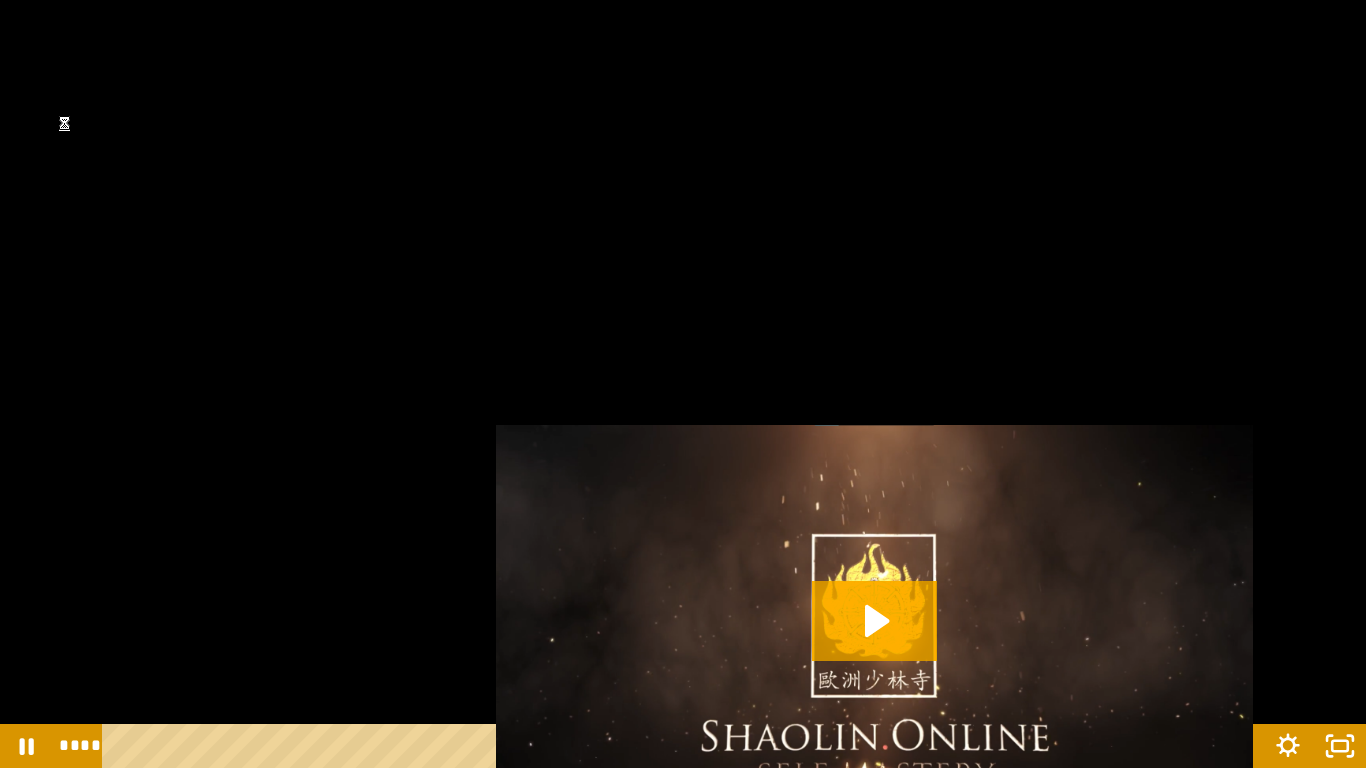 drag, startPoint x: 466, startPoint y: 53, endPoint x: 538, endPoint y: 79, distance: 76.55064 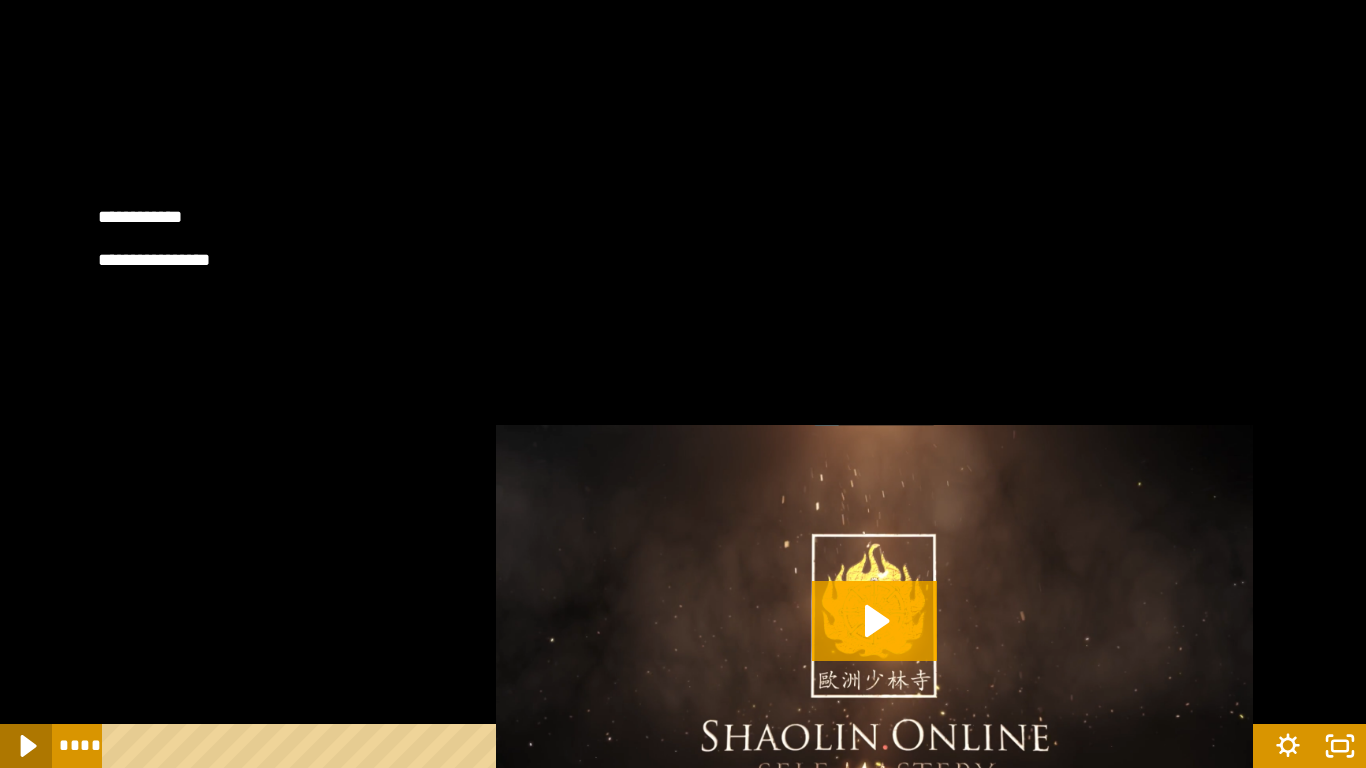 click 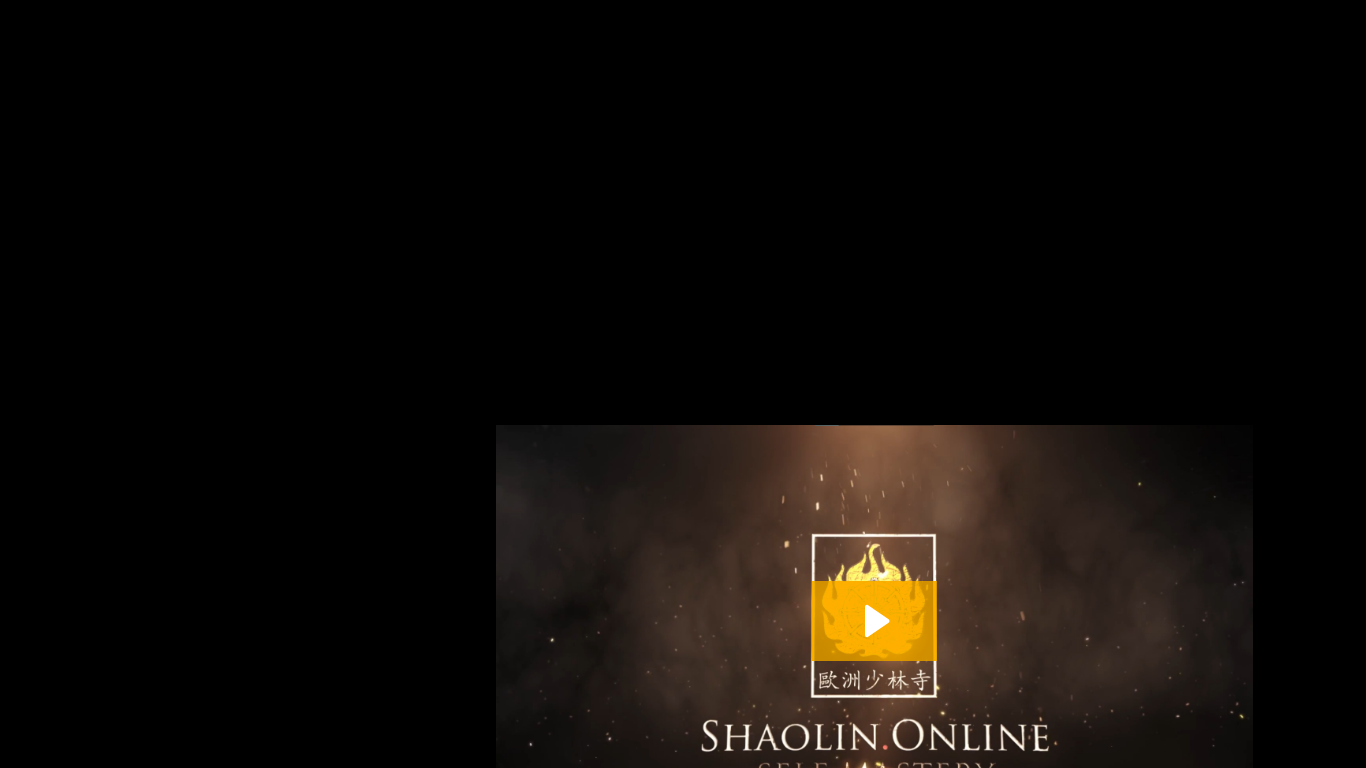 click at bounding box center (26, 746) 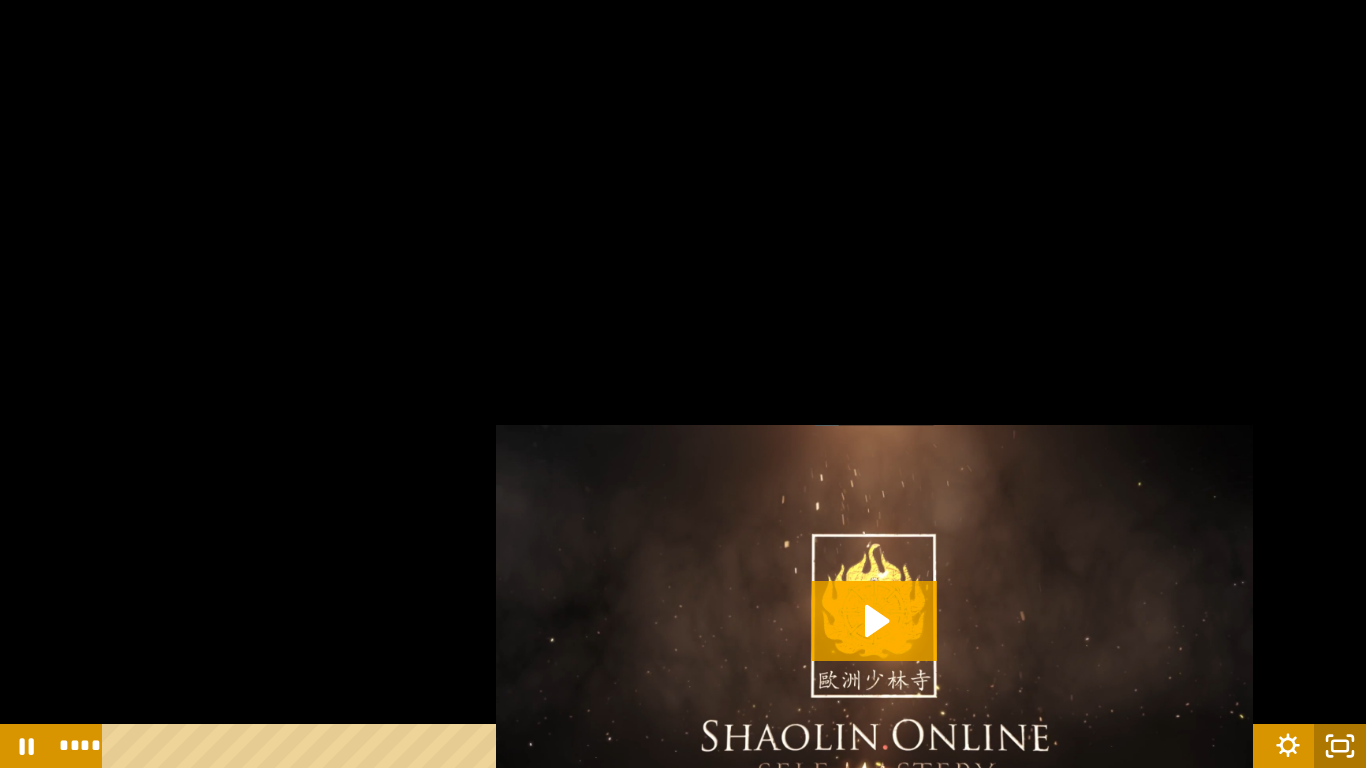 click 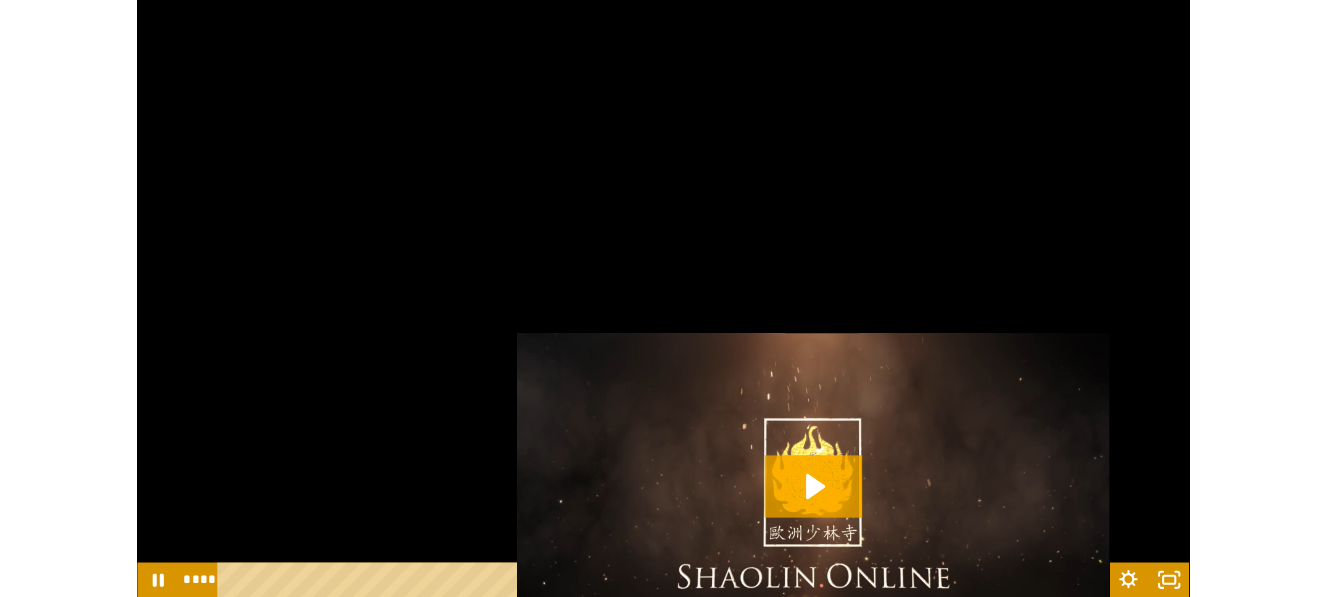 scroll, scrollTop: 0, scrollLeft: 166, axis: horizontal 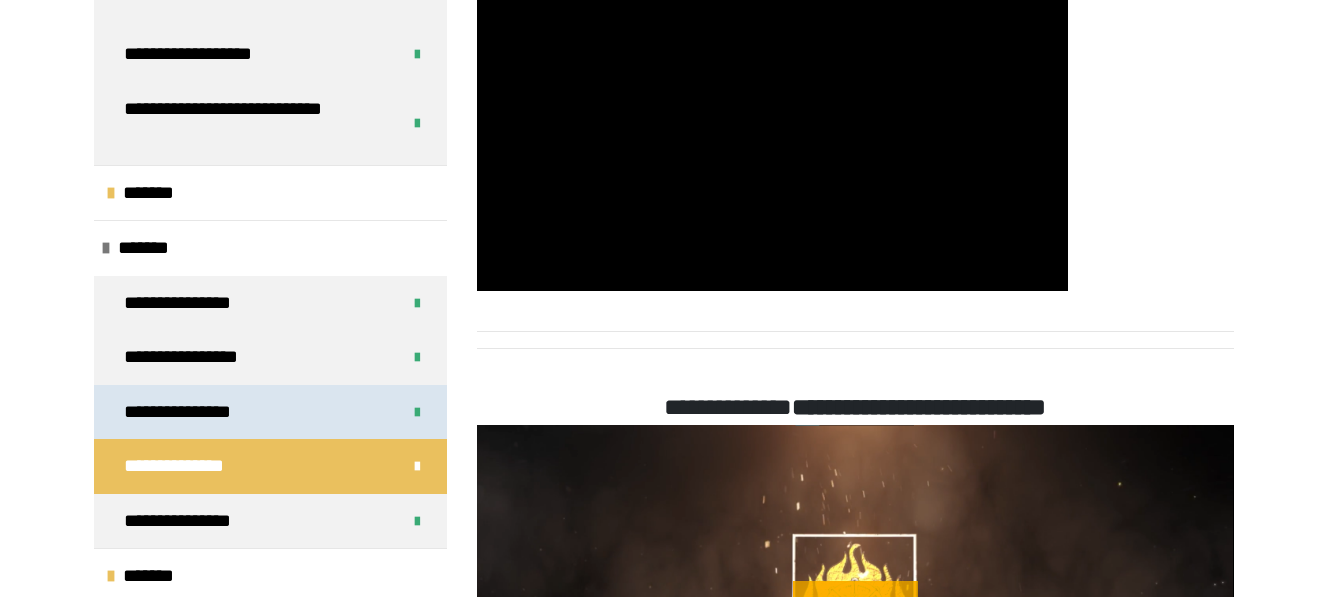 click on "**********" at bounding box center (197, 412) 